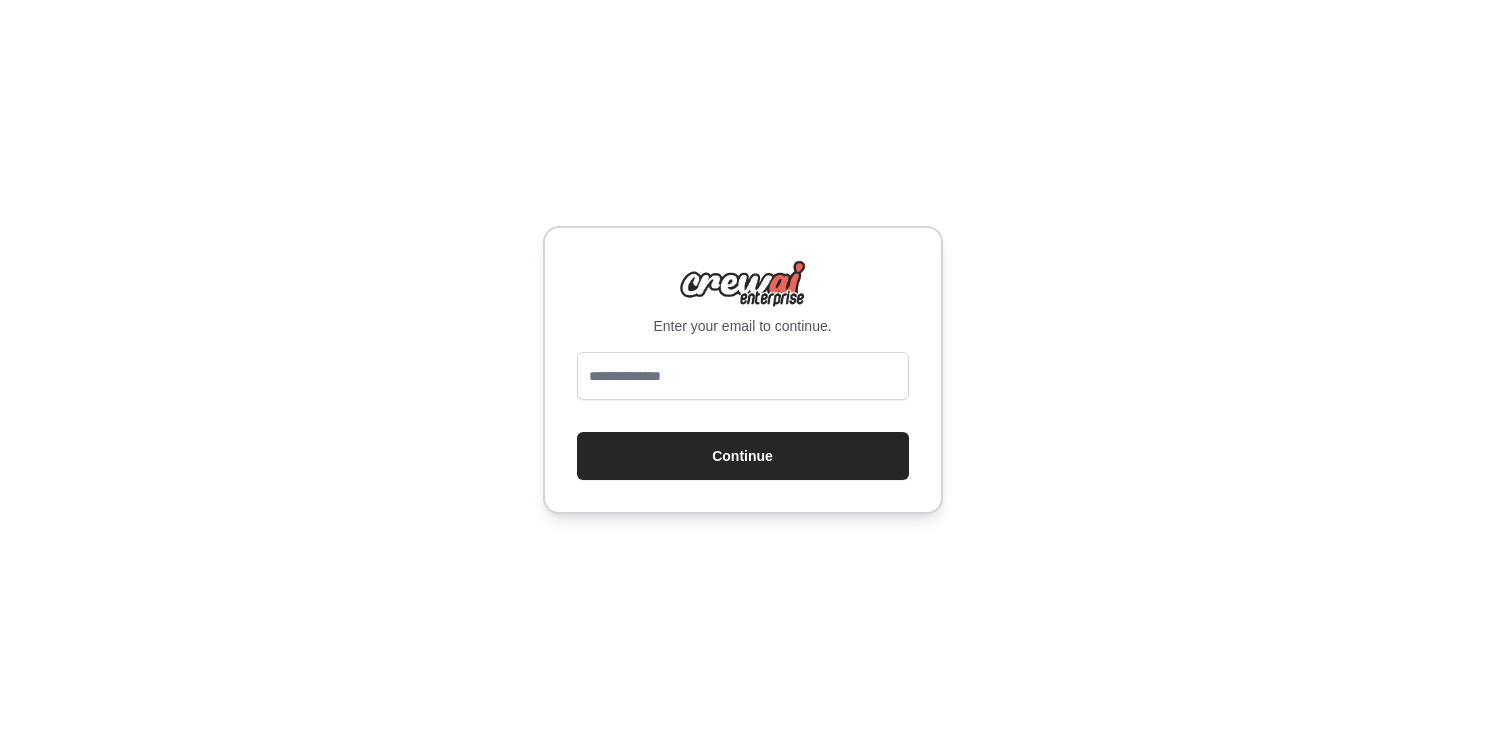 scroll, scrollTop: 0, scrollLeft: 0, axis: both 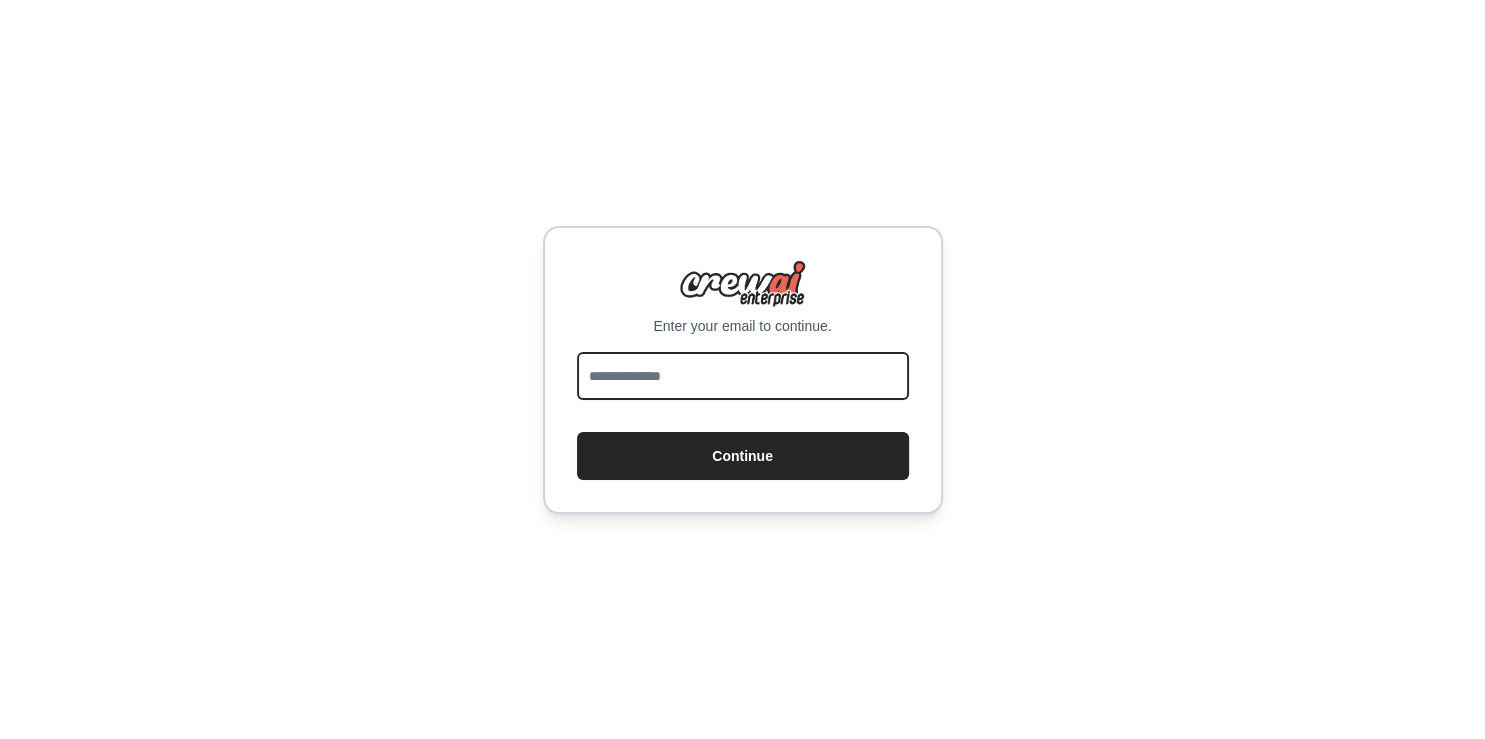 click at bounding box center (743, 376) 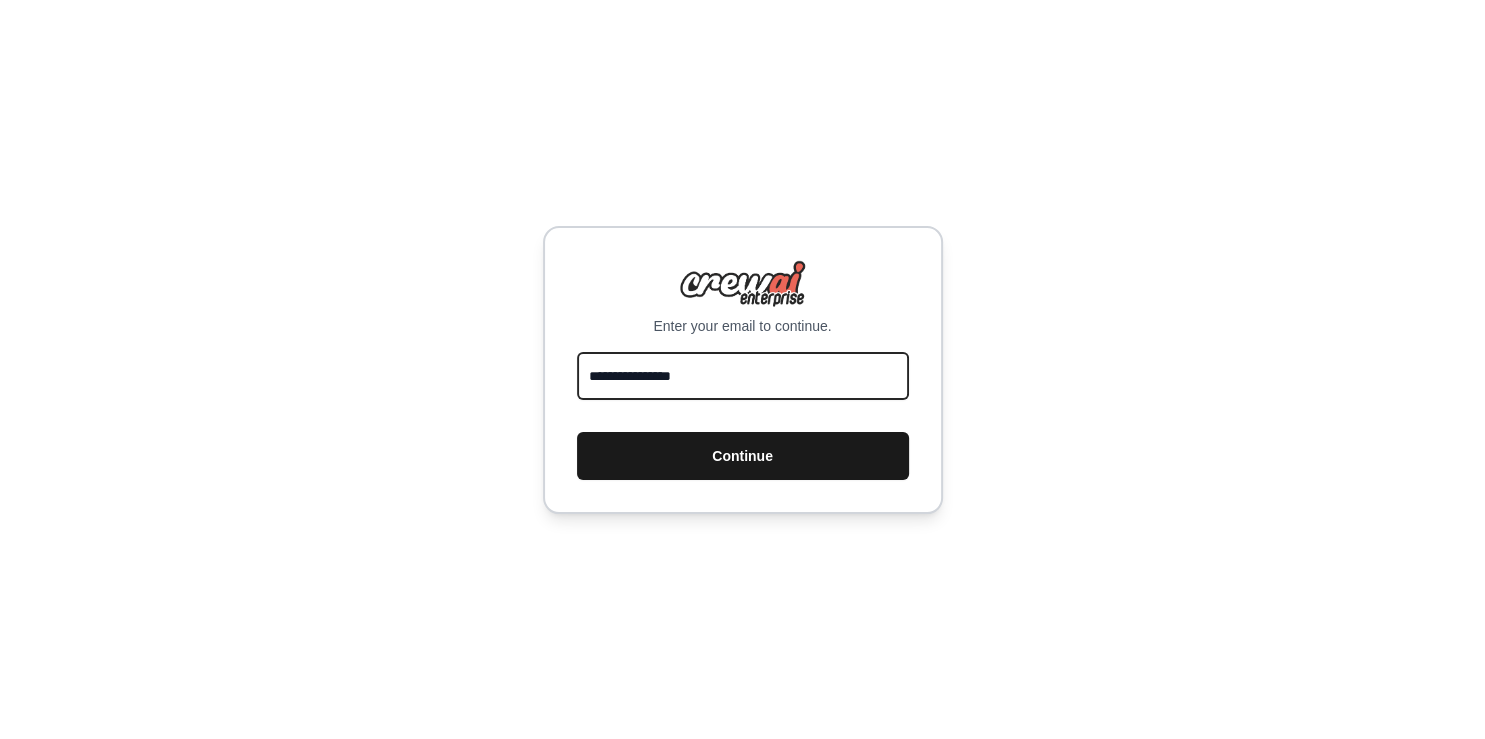 type on "**********" 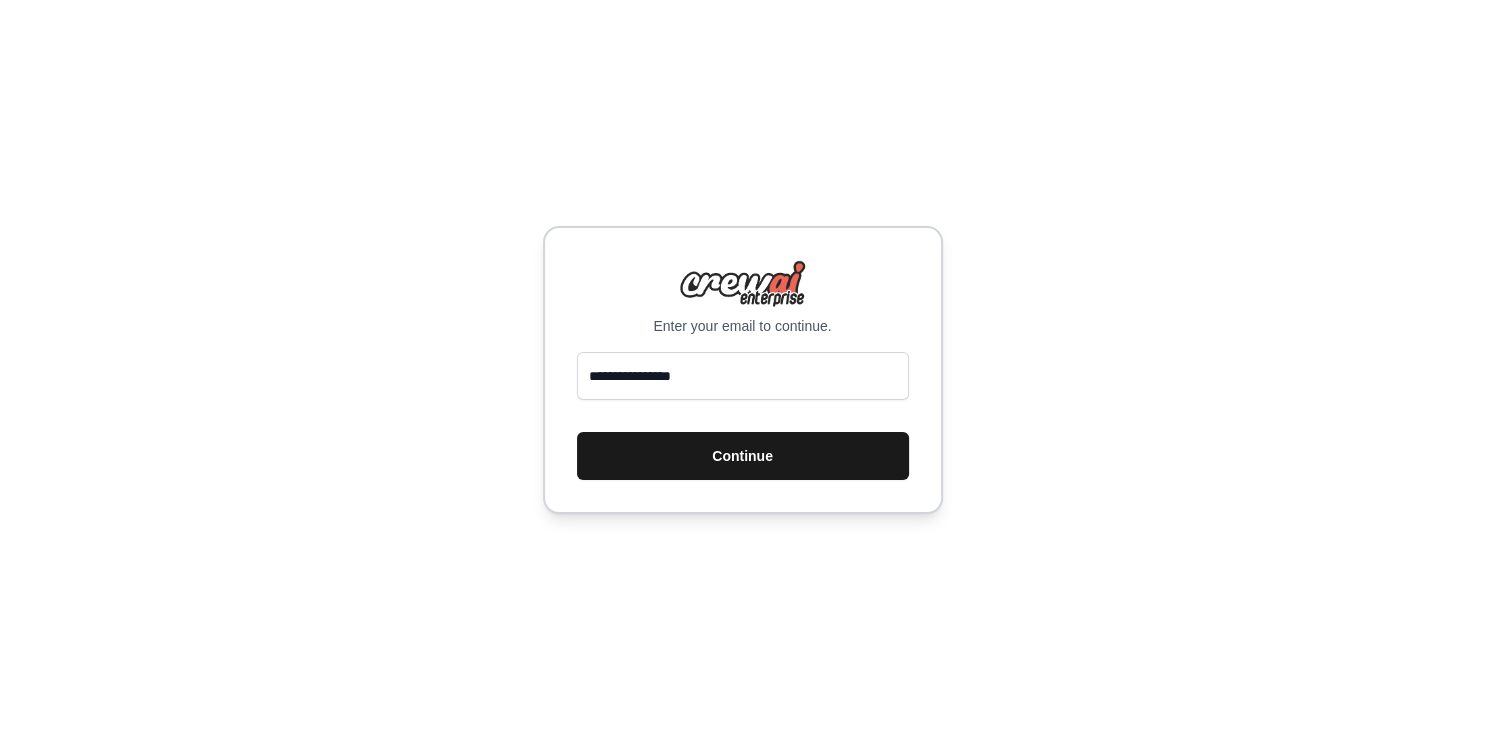 click on "Continue" at bounding box center [743, 456] 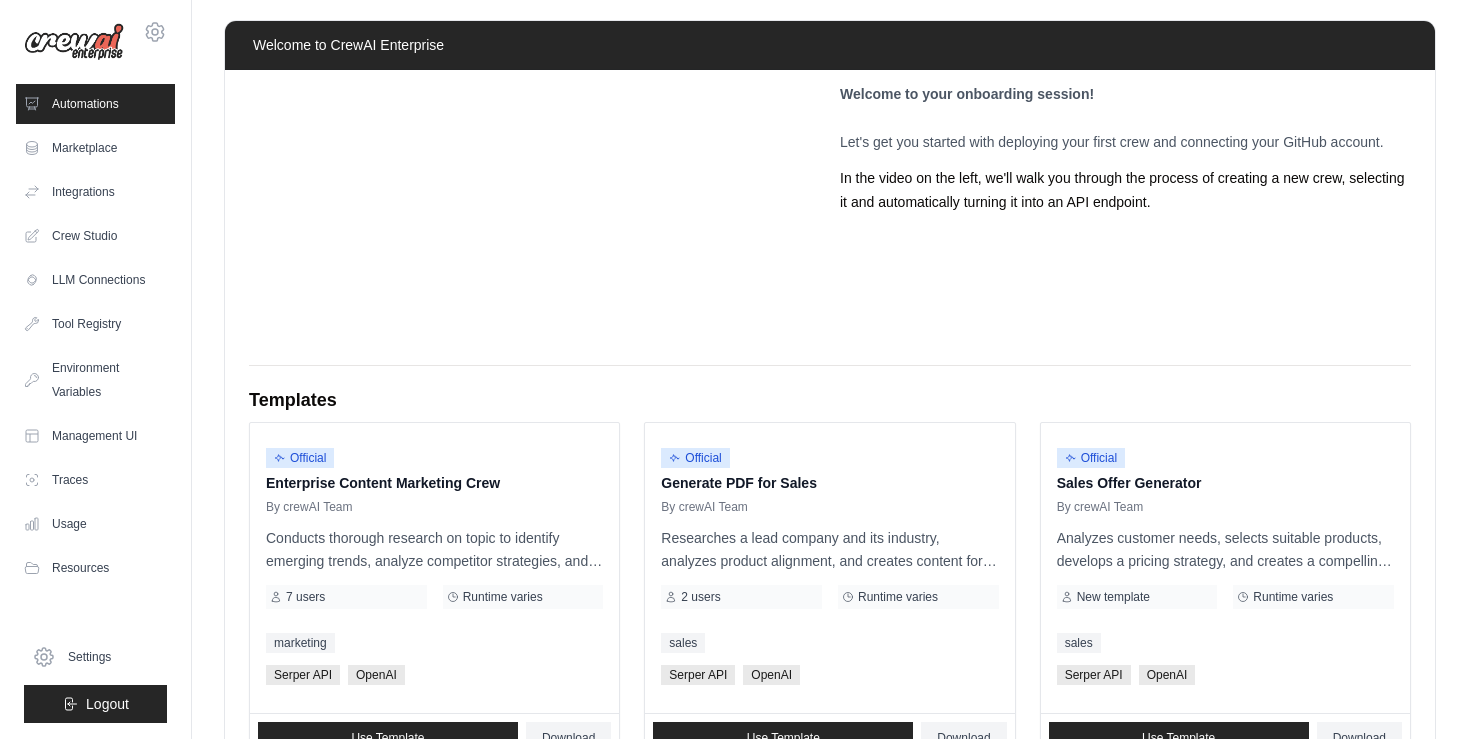 scroll, scrollTop: 0, scrollLeft: 0, axis: both 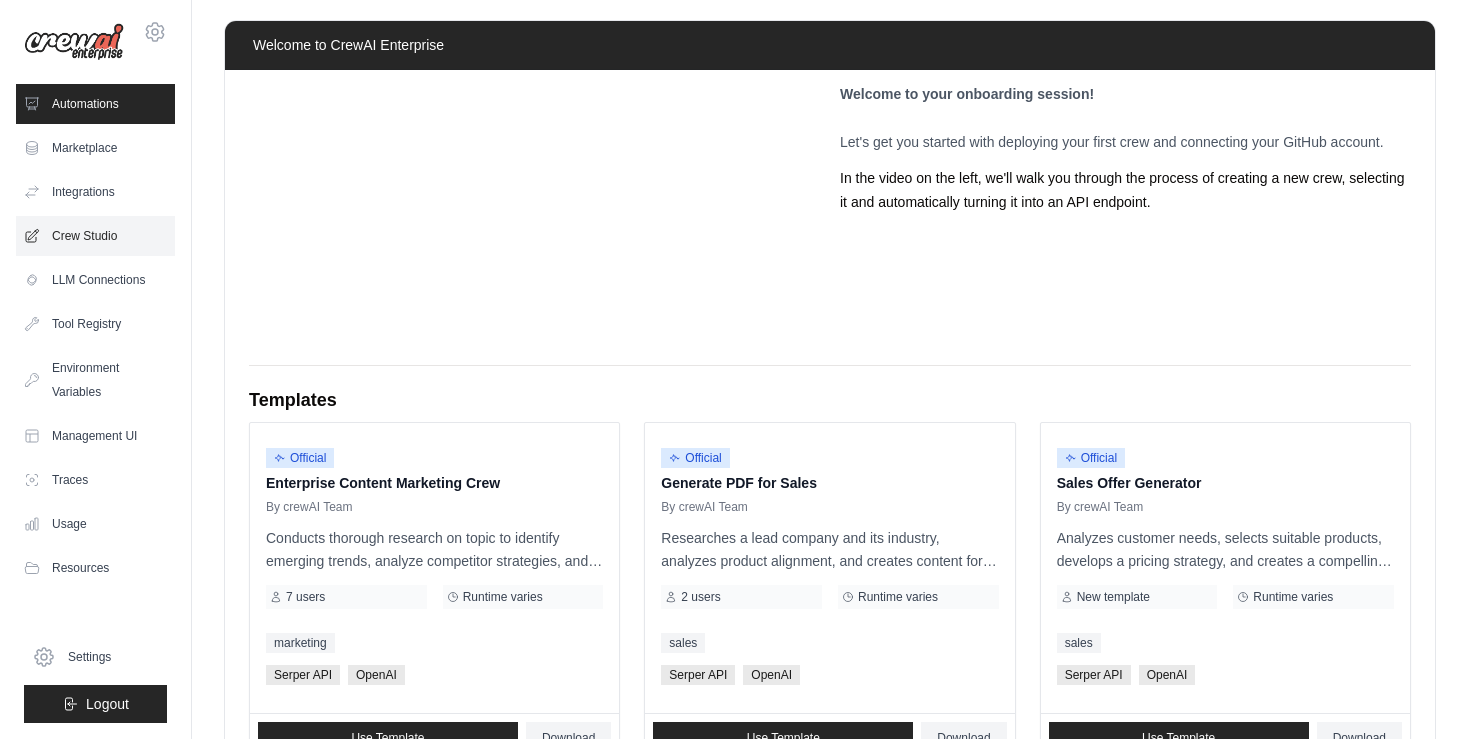 click on "Crew Studio" at bounding box center [95, 236] 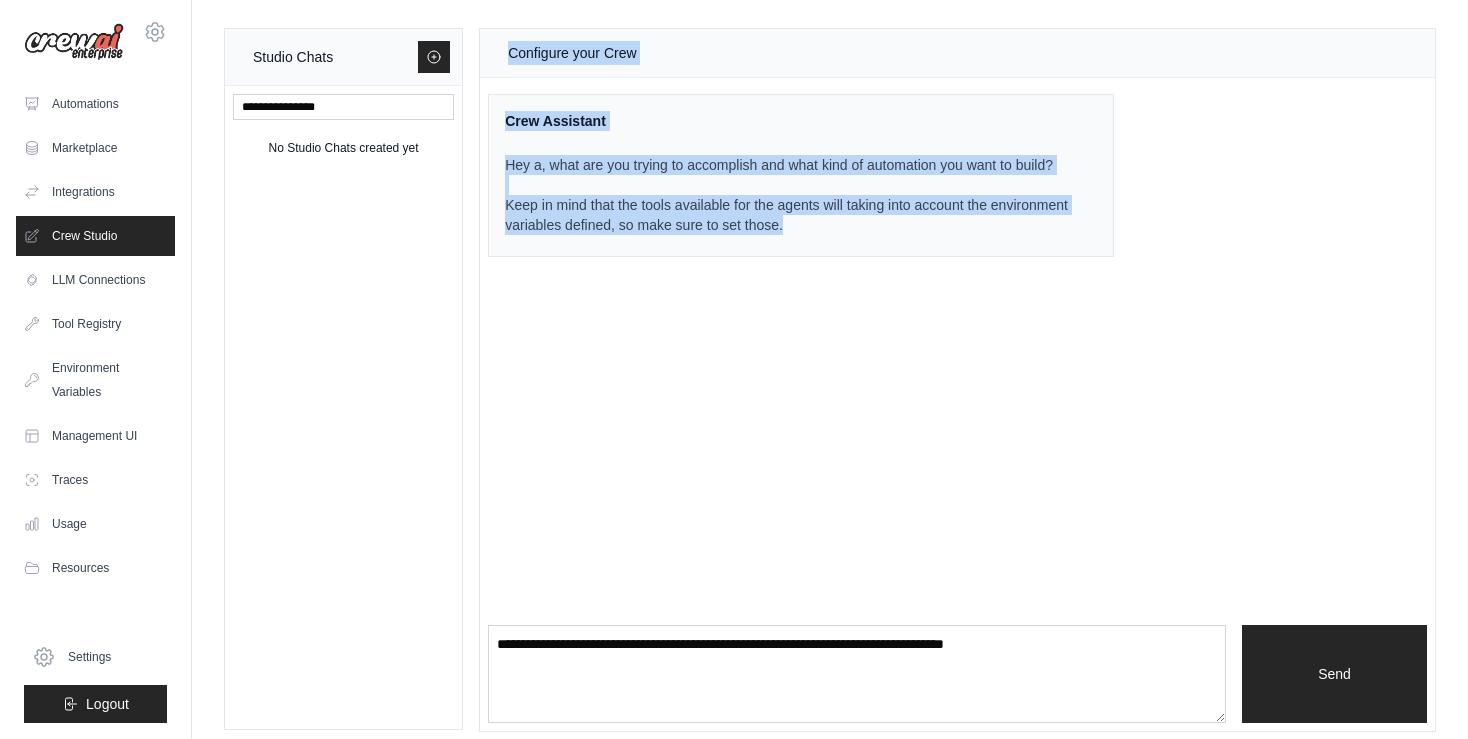drag, startPoint x: 506, startPoint y: 54, endPoint x: 823, endPoint y: 245, distance: 370.09457 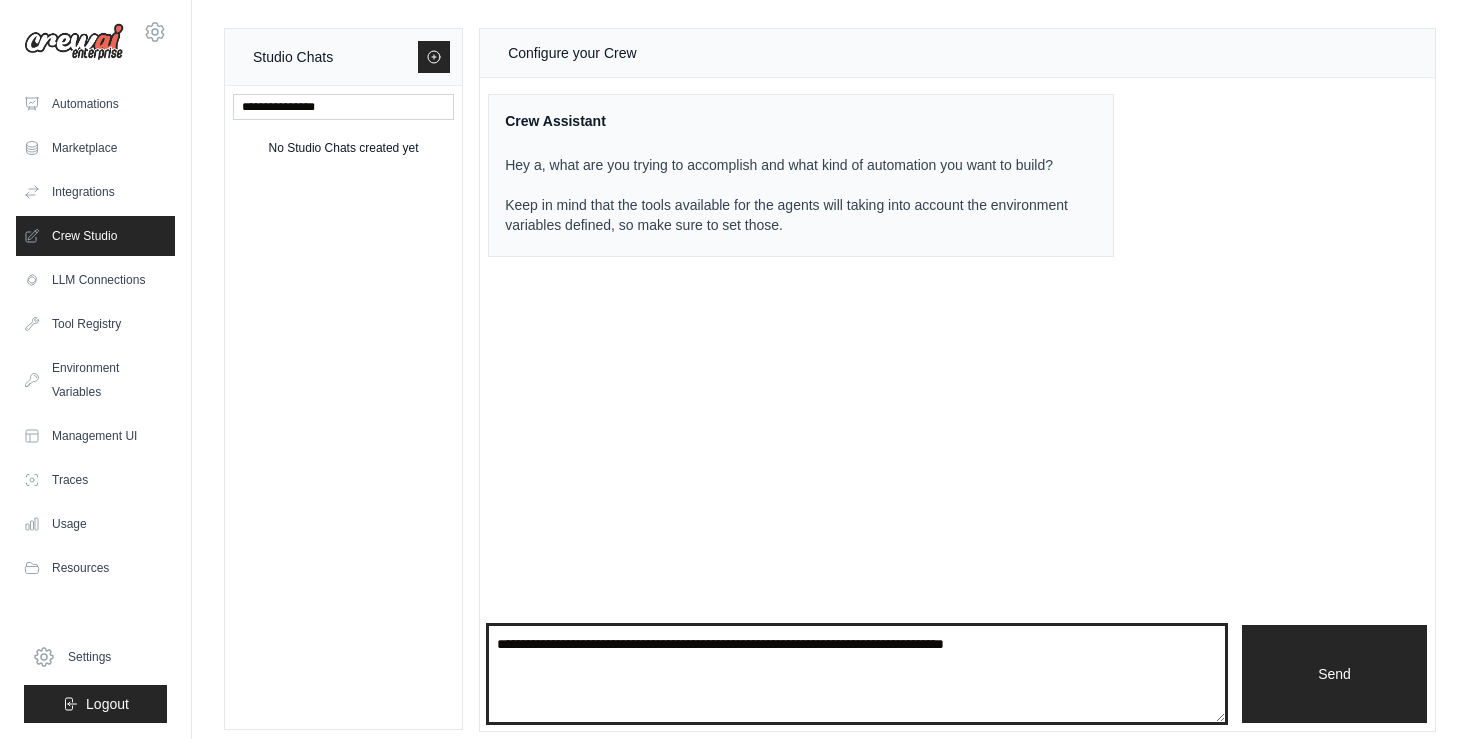click at bounding box center (857, 674) 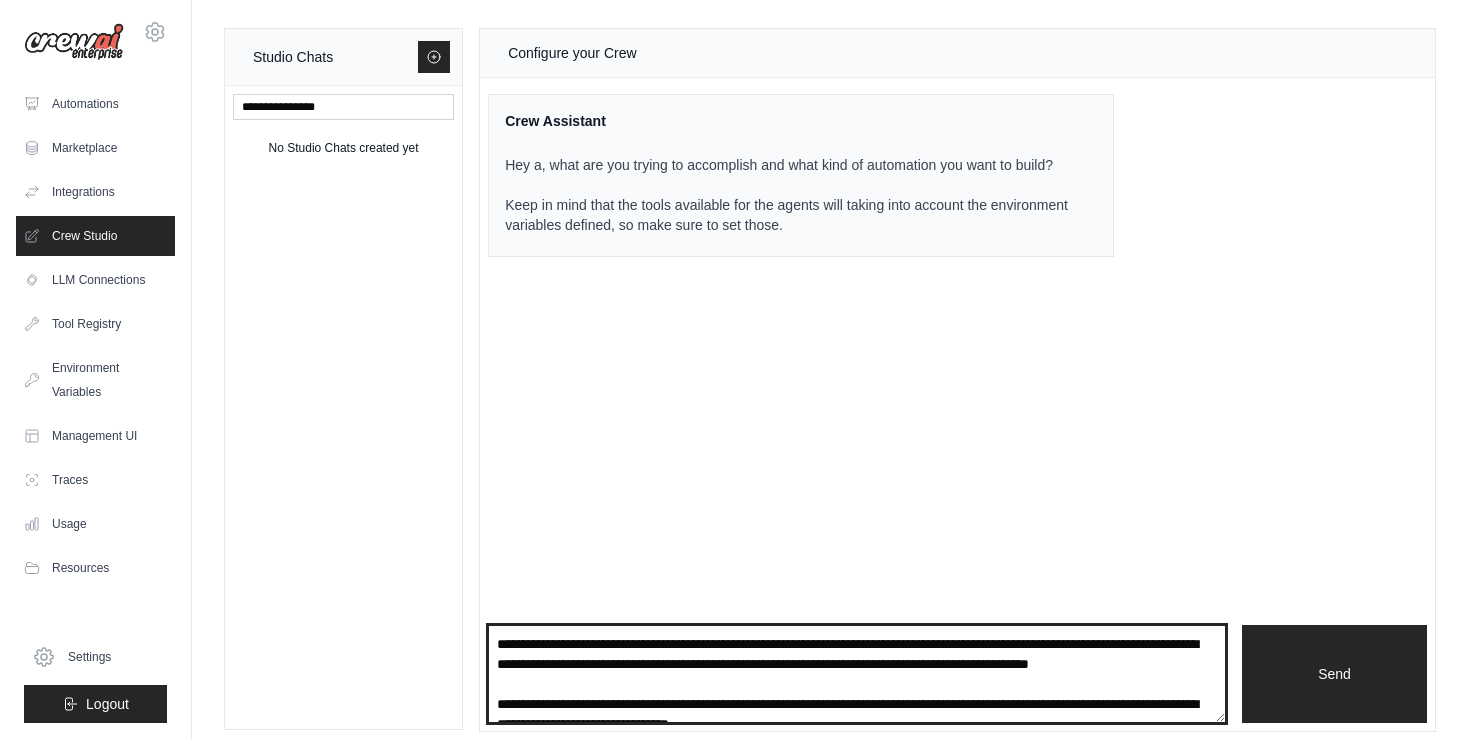 scroll, scrollTop: 332, scrollLeft: 0, axis: vertical 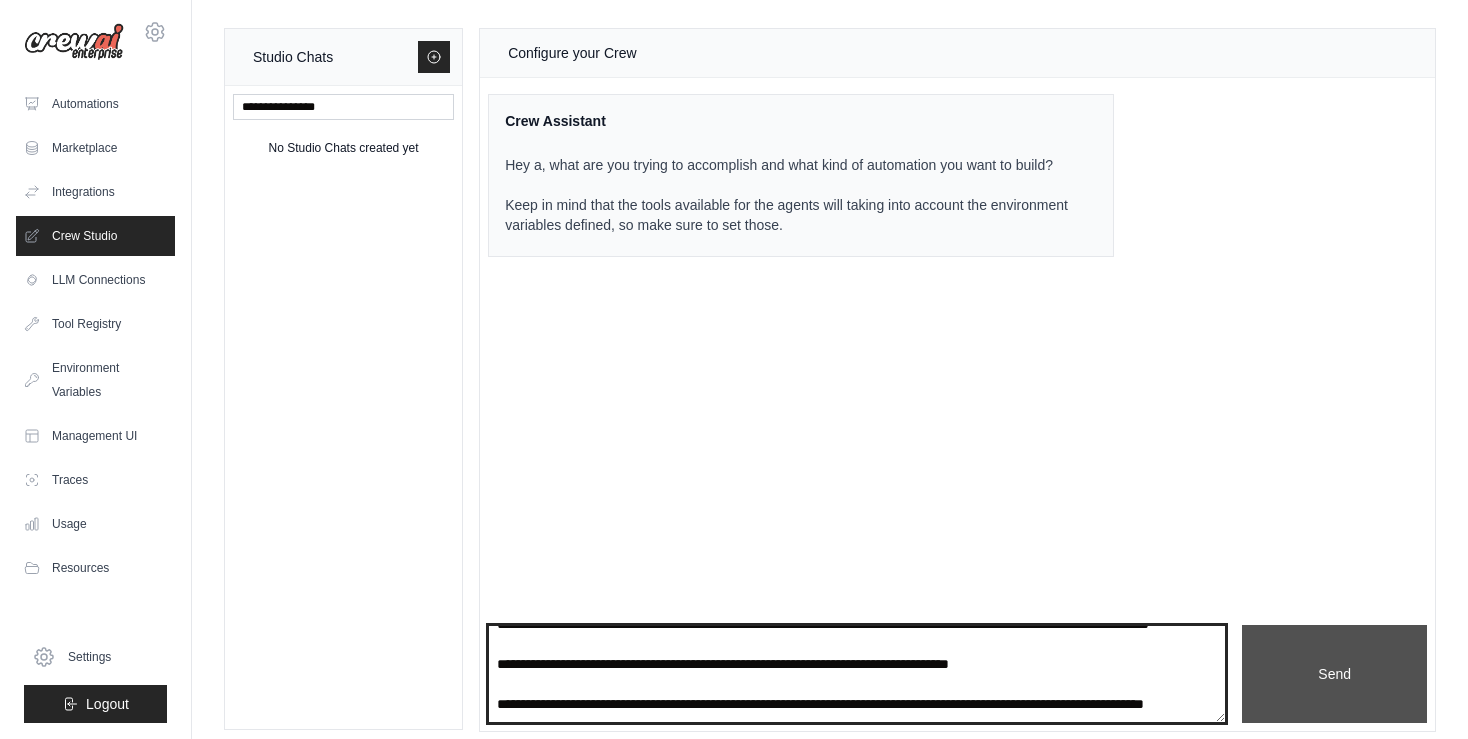 type on "**********" 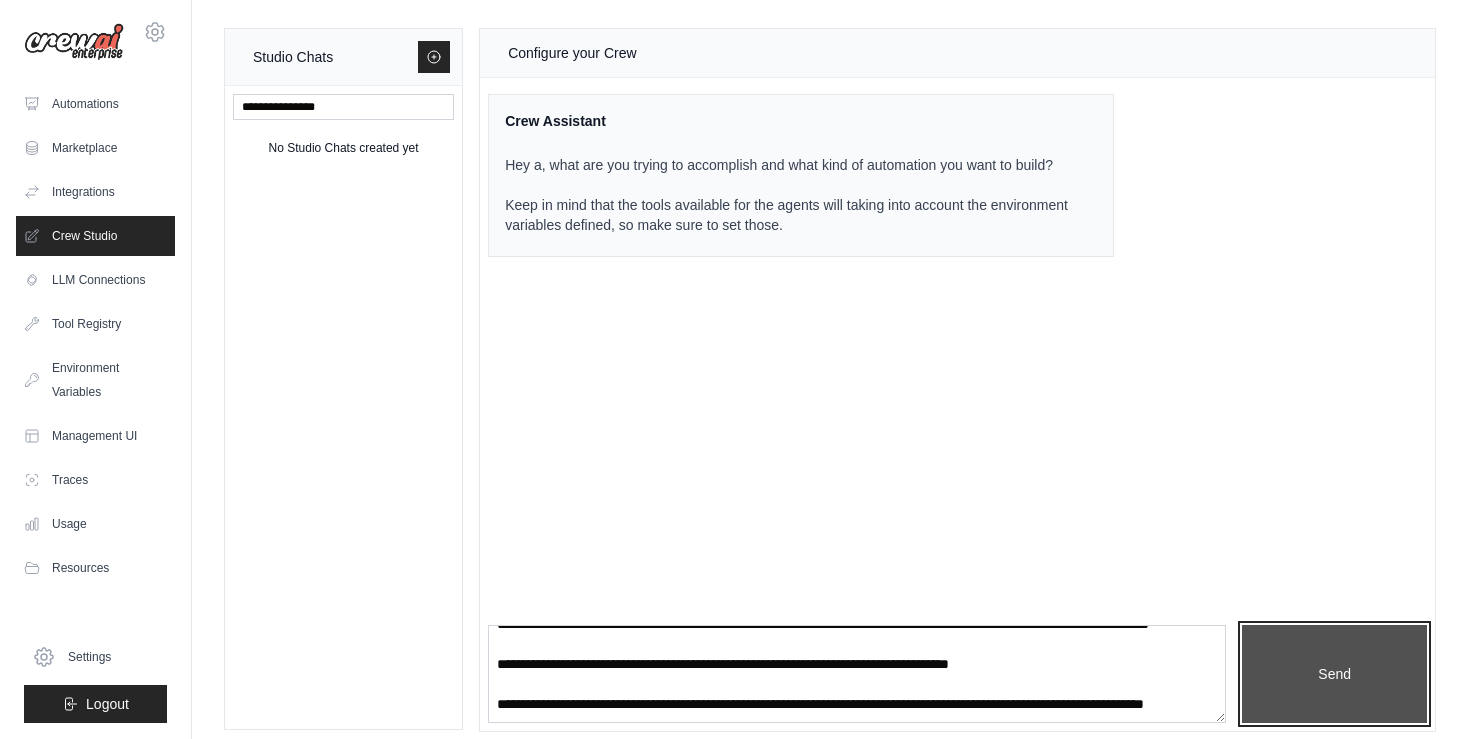 click on "Send" at bounding box center (1334, 674) 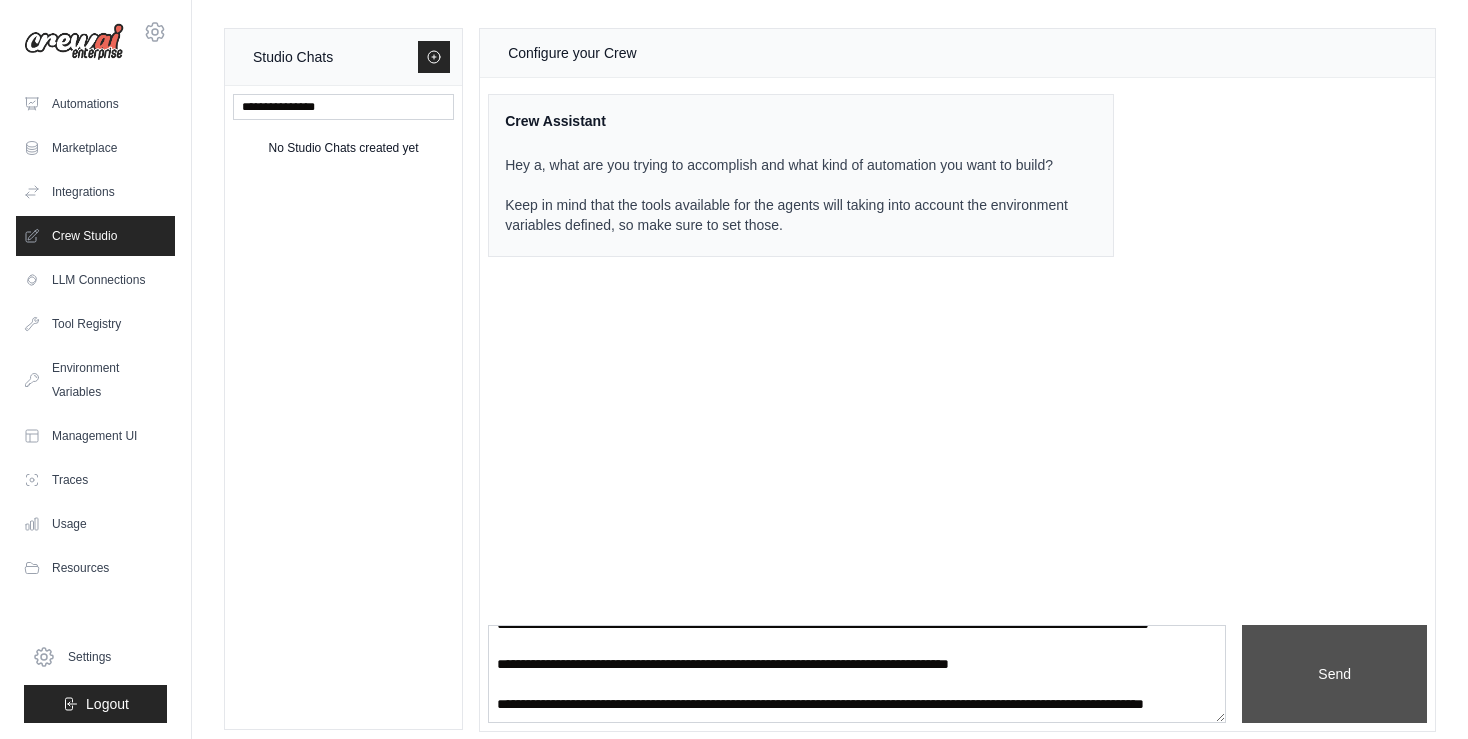 type 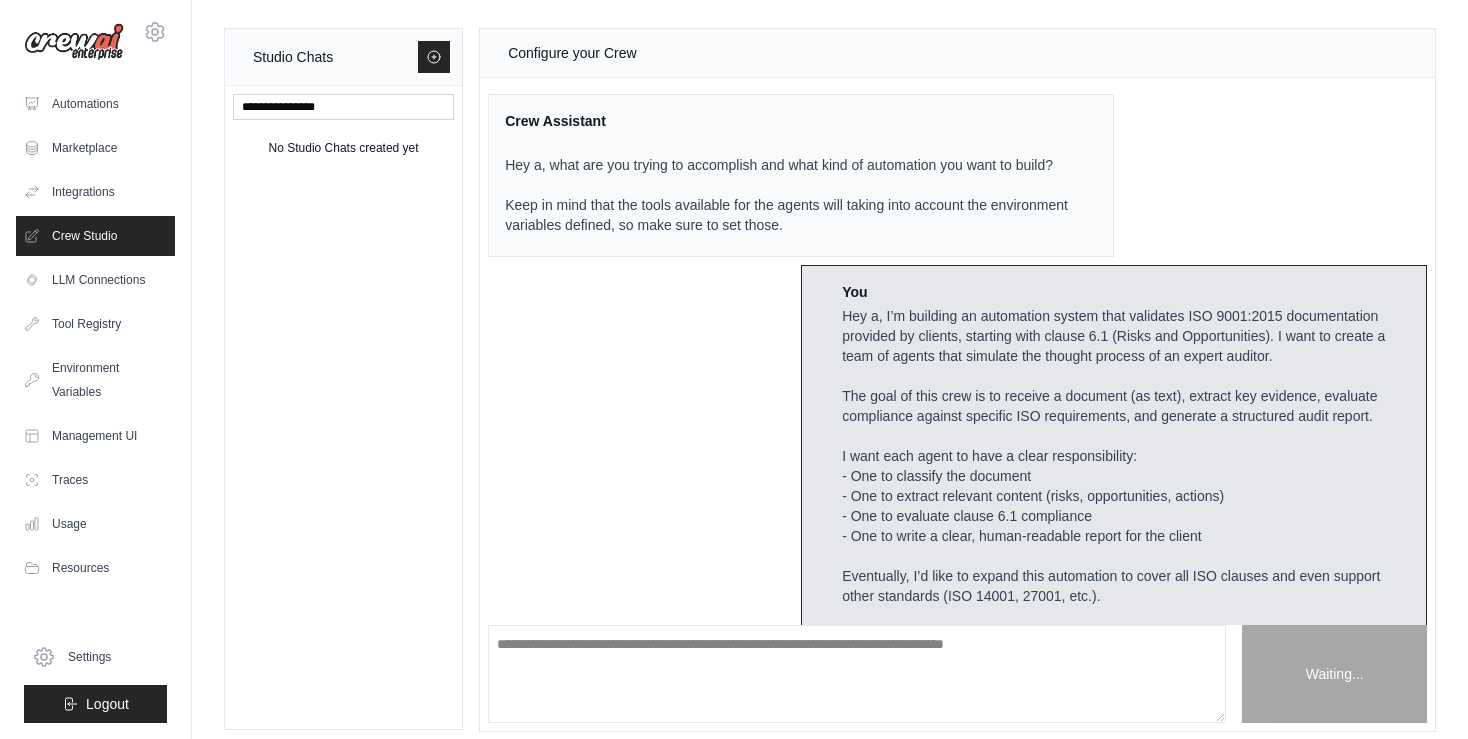 scroll, scrollTop: 156, scrollLeft: 0, axis: vertical 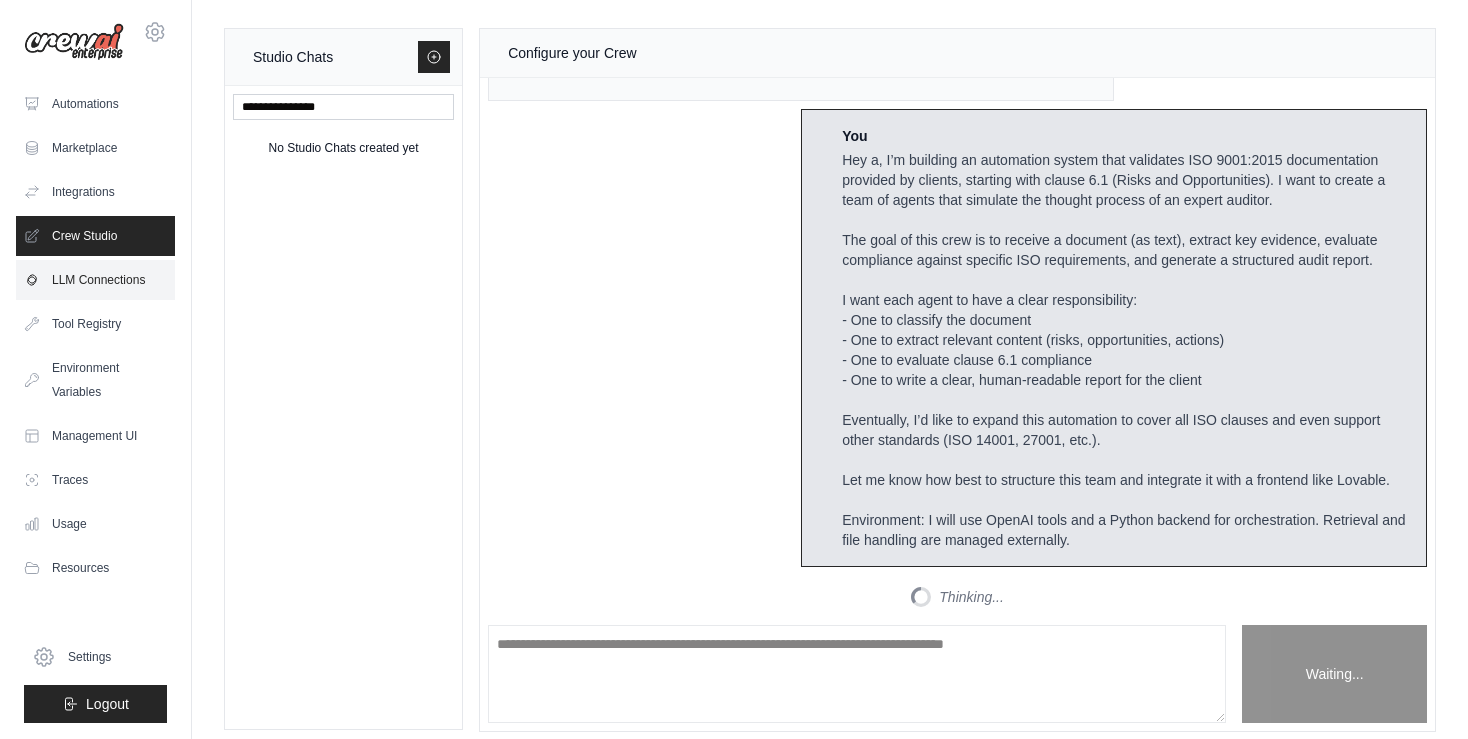 click on "LLM Connections" at bounding box center (95, 280) 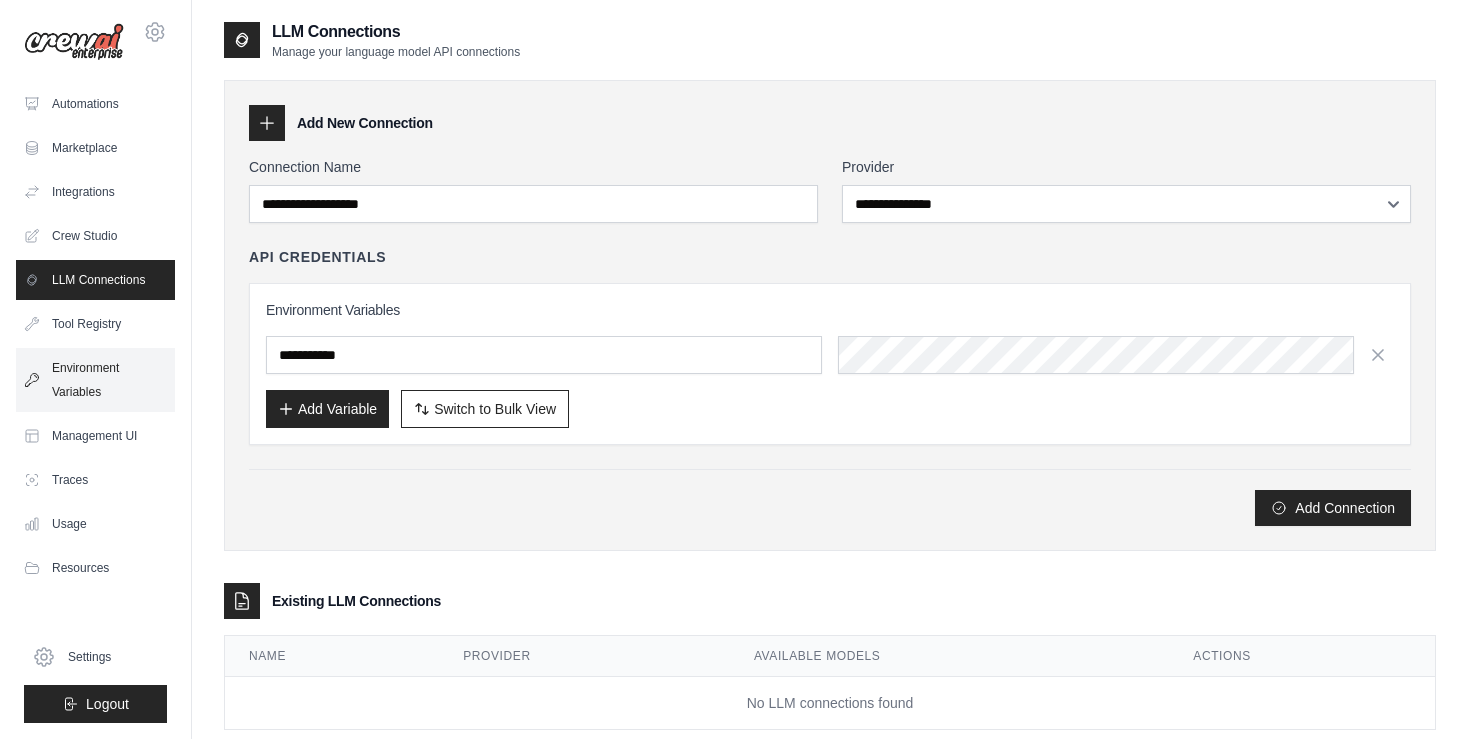 click on "Environment Variables" at bounding box center [95, 380] 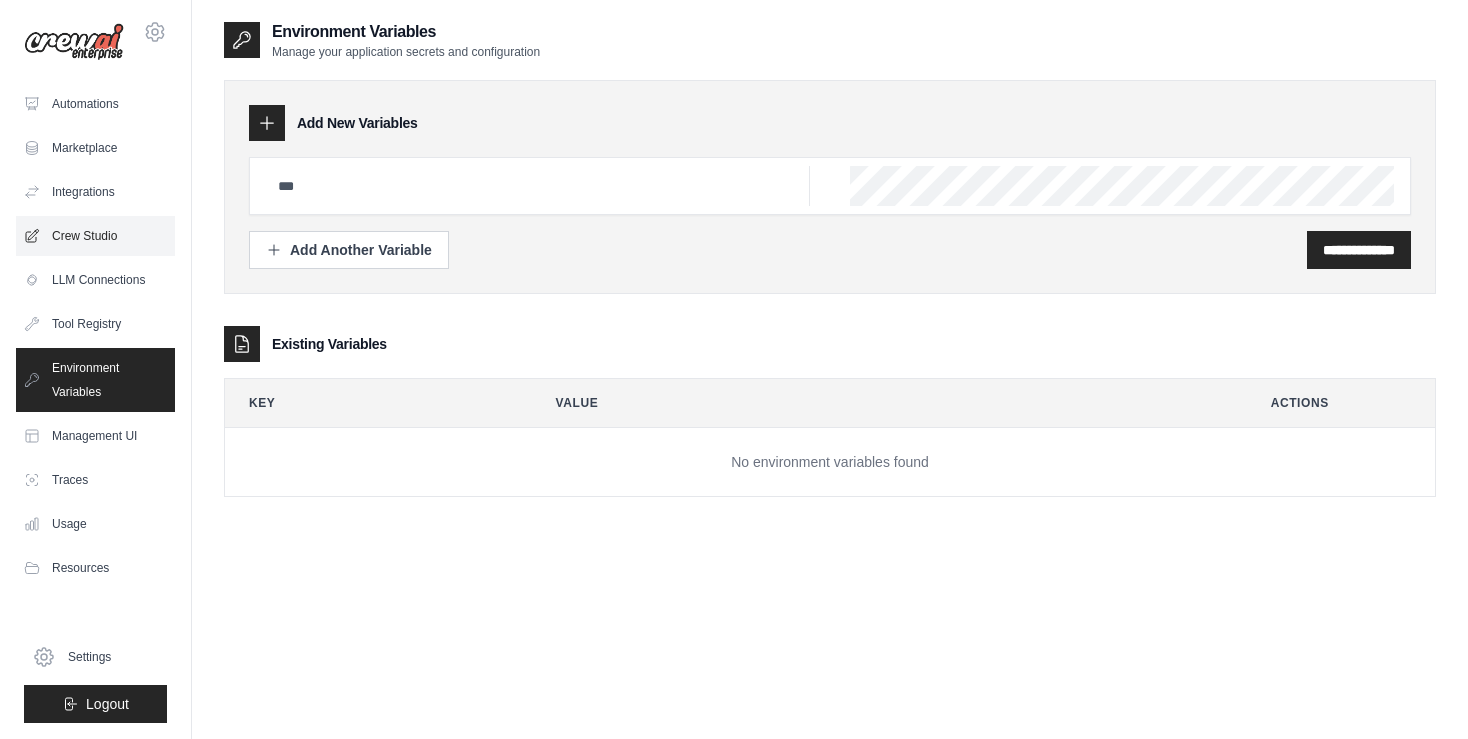 click on "Crew Studio" at bounding box center [95, 236] 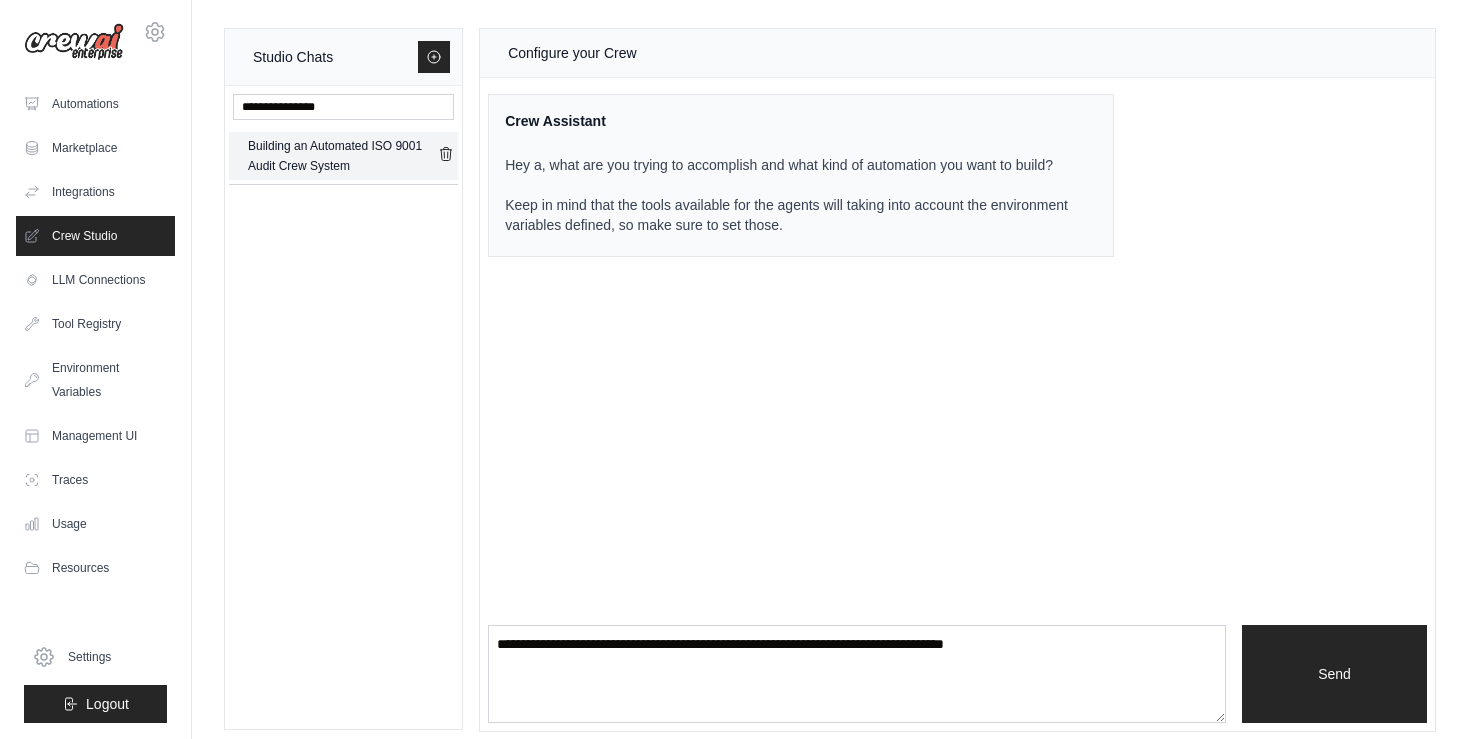 click on "Building an Automated ISO 9001 Audit Crew System" at bounding box center [343, 156] 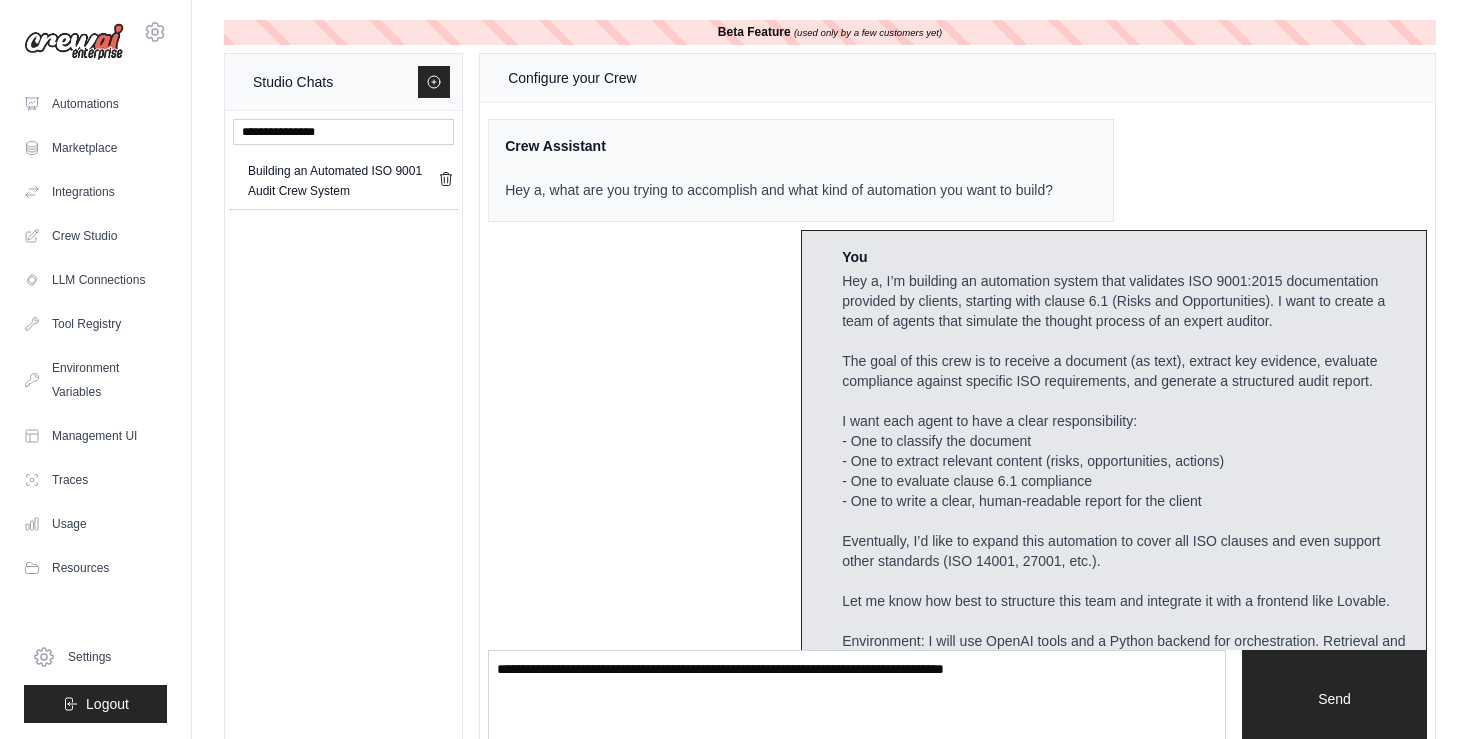 scroll, scrollTop: 1469, scrollLeft: 0, axis: vertical 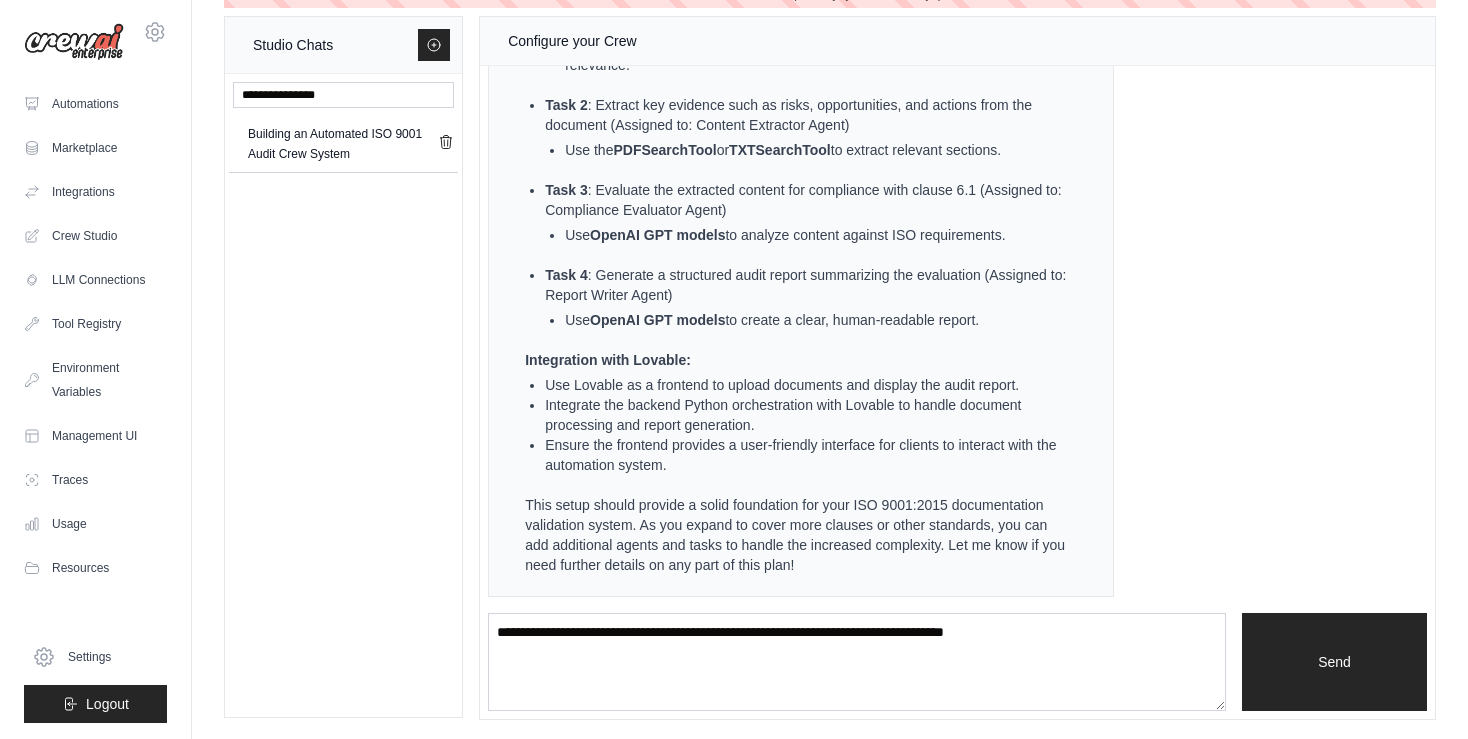 click on "Integrate the backend Python orchestration with Lovable to handle document processing and report generation." at bounding box center [809, 415] 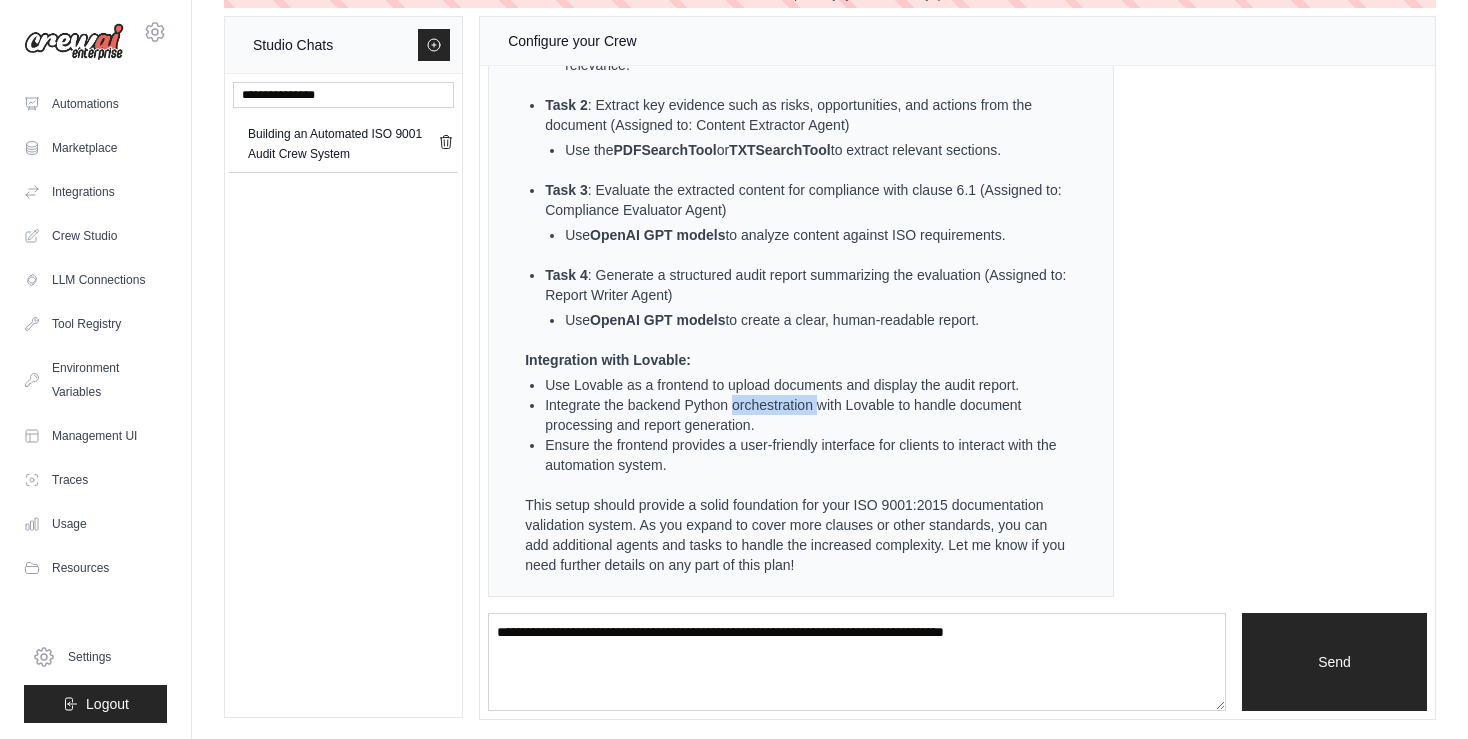 click on "Integrate the backend Python orchestration with Lovable to handle document processing and report generation." at bounding box center (809, 415) 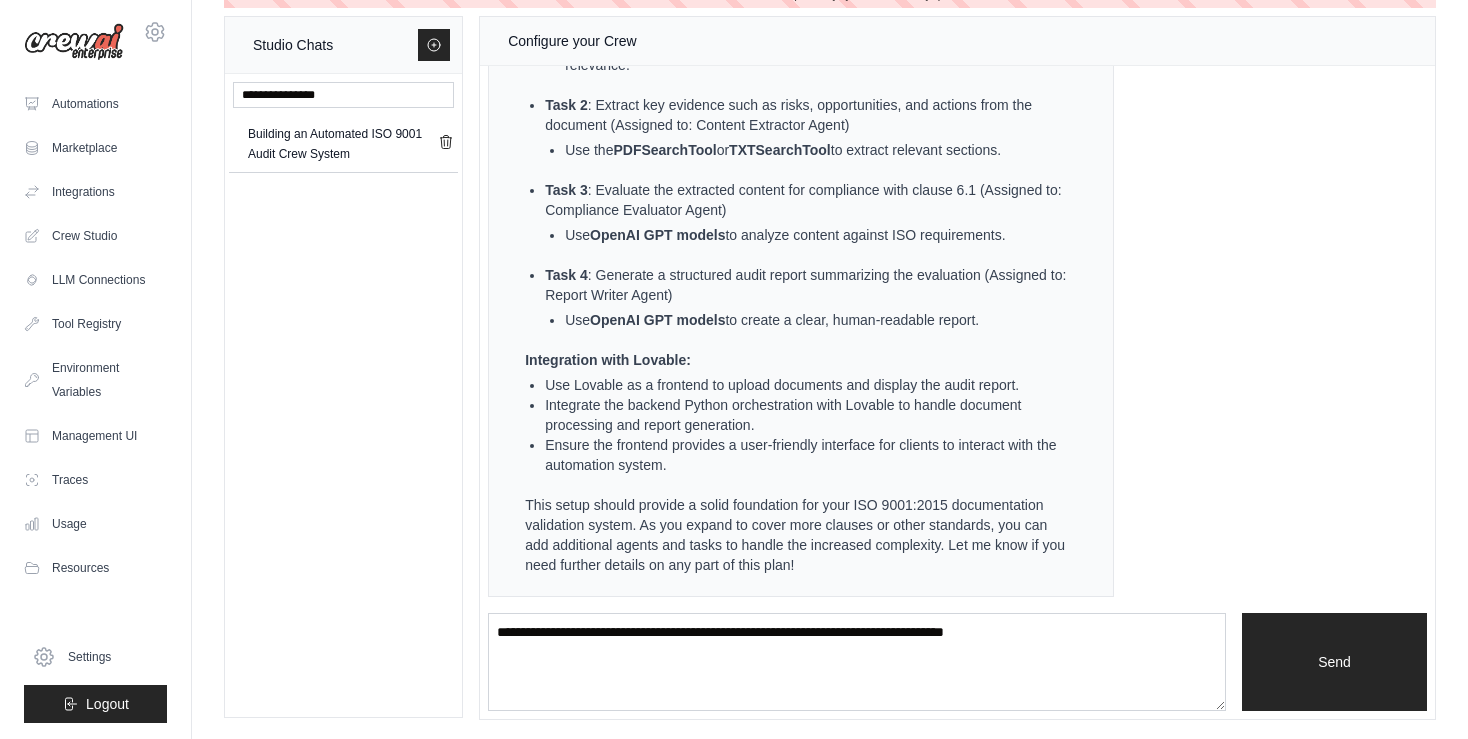 click on "Integrate the backend Python orchestration with Lovable to handle document processing and report generation." at bounding box center (809, 415) 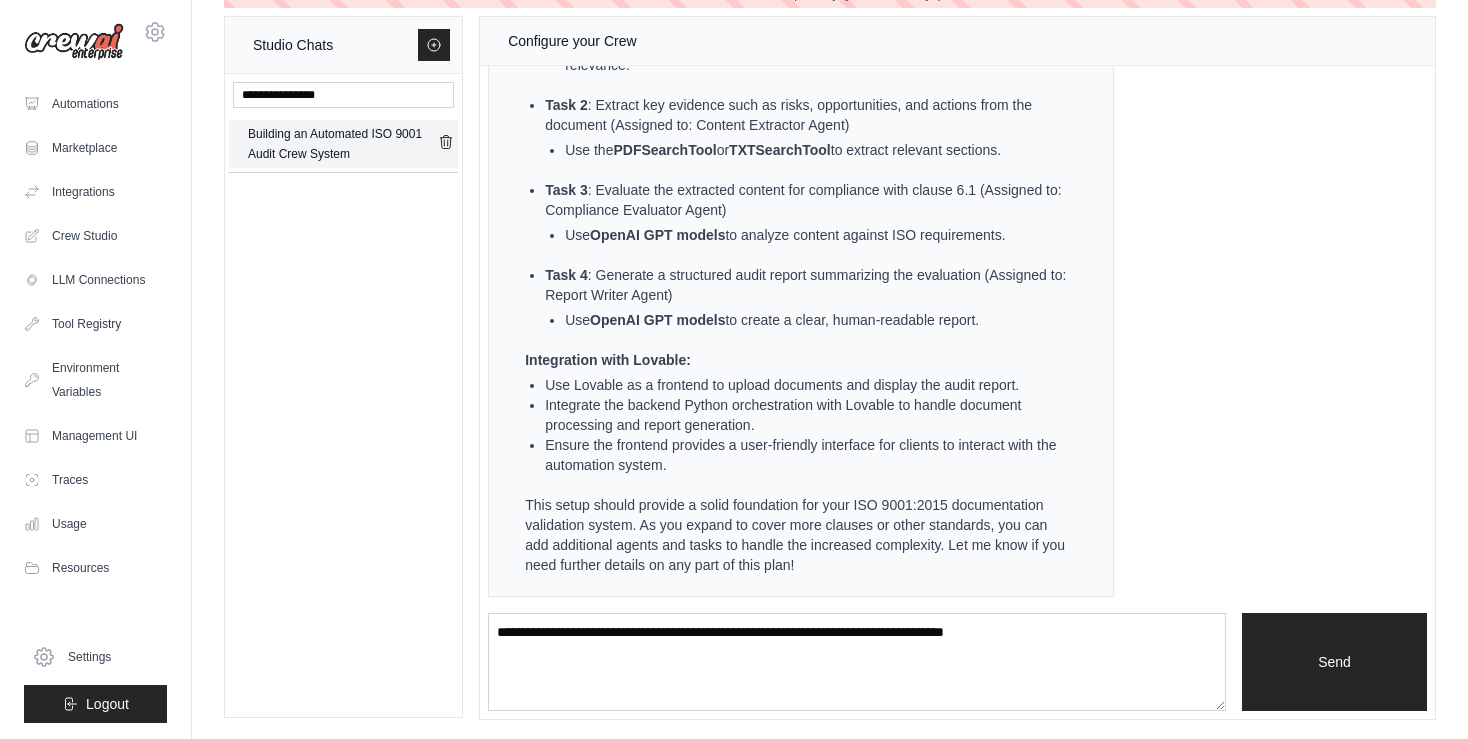 click on "Building an Automated ISO 9001 Audit Crew System" at bounding box center [343, 144] 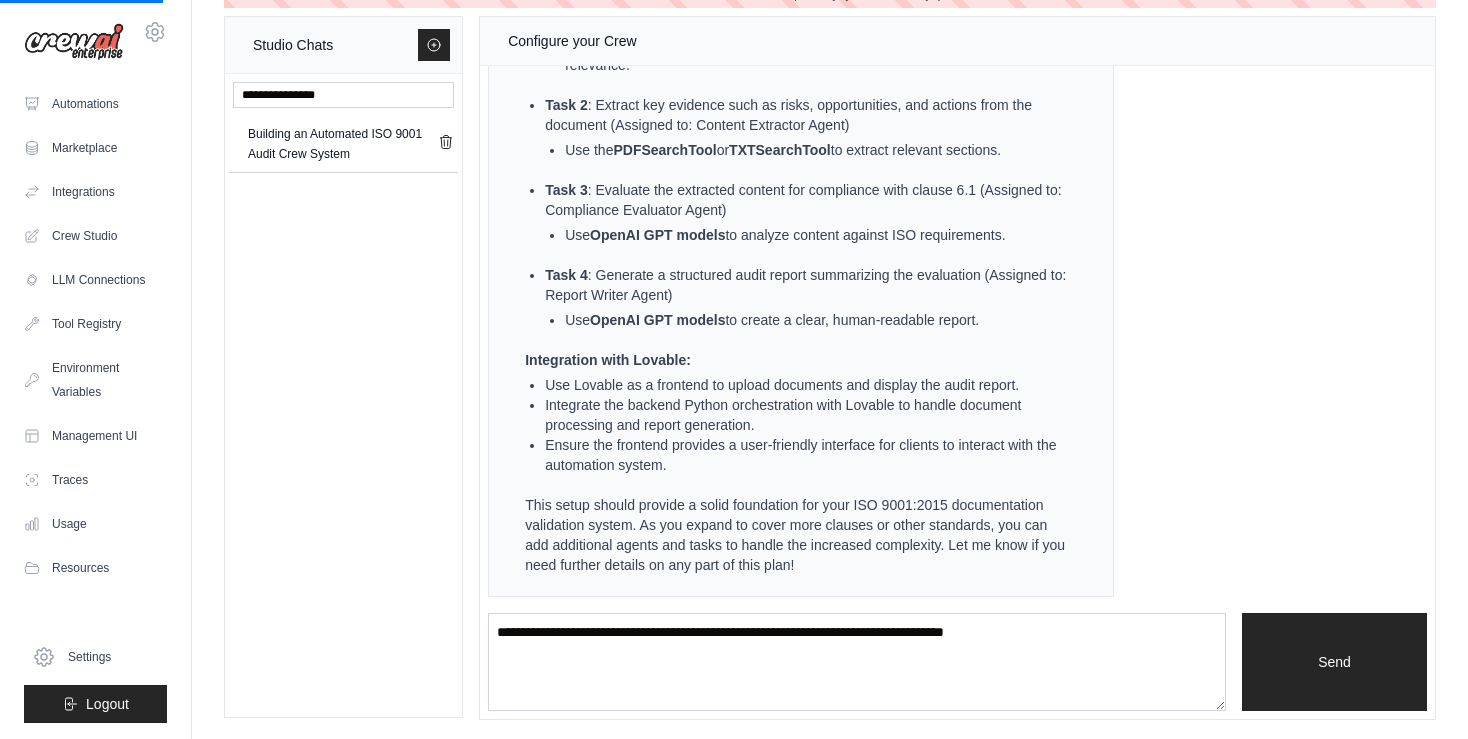 scroll, scrollTop: 0, scrollLeft: 0, axis: both 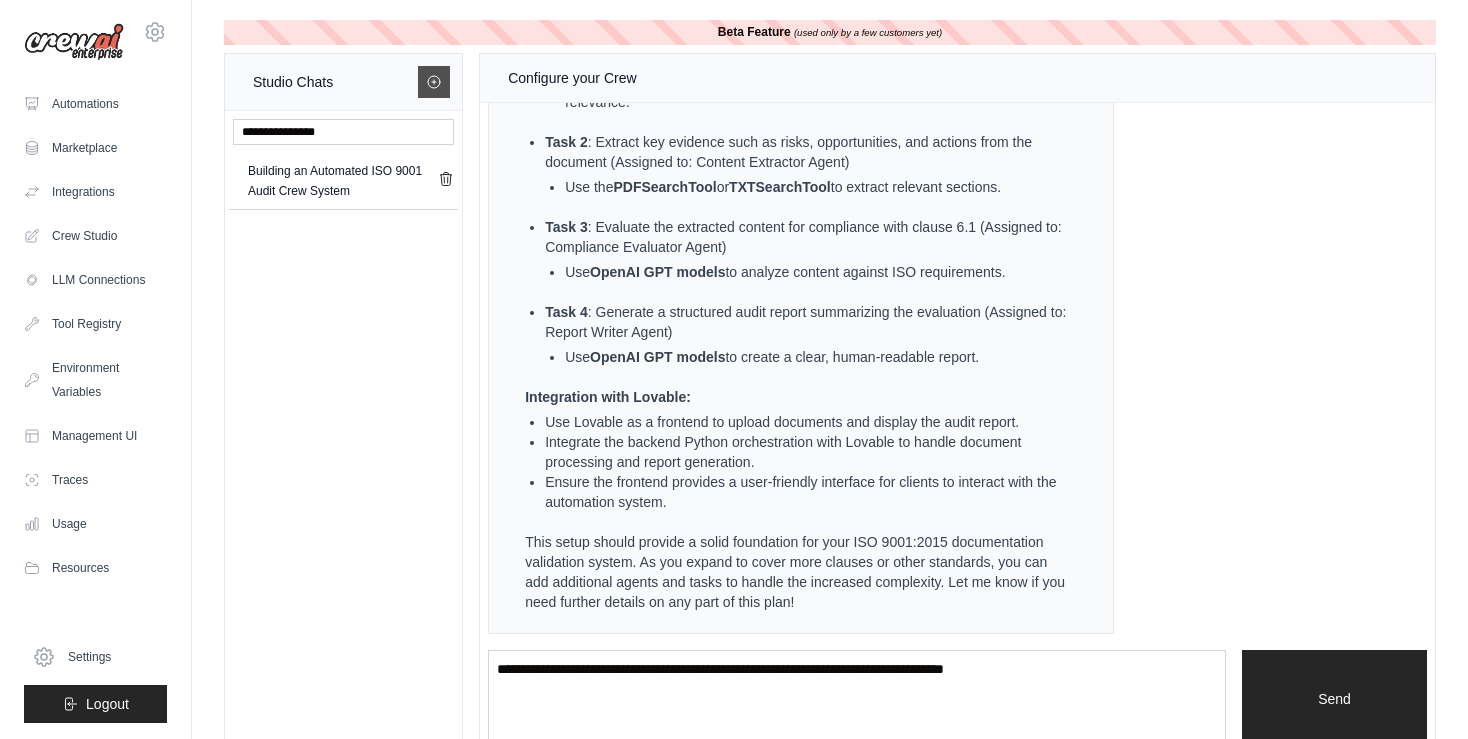click at bounding box center (434, 82) 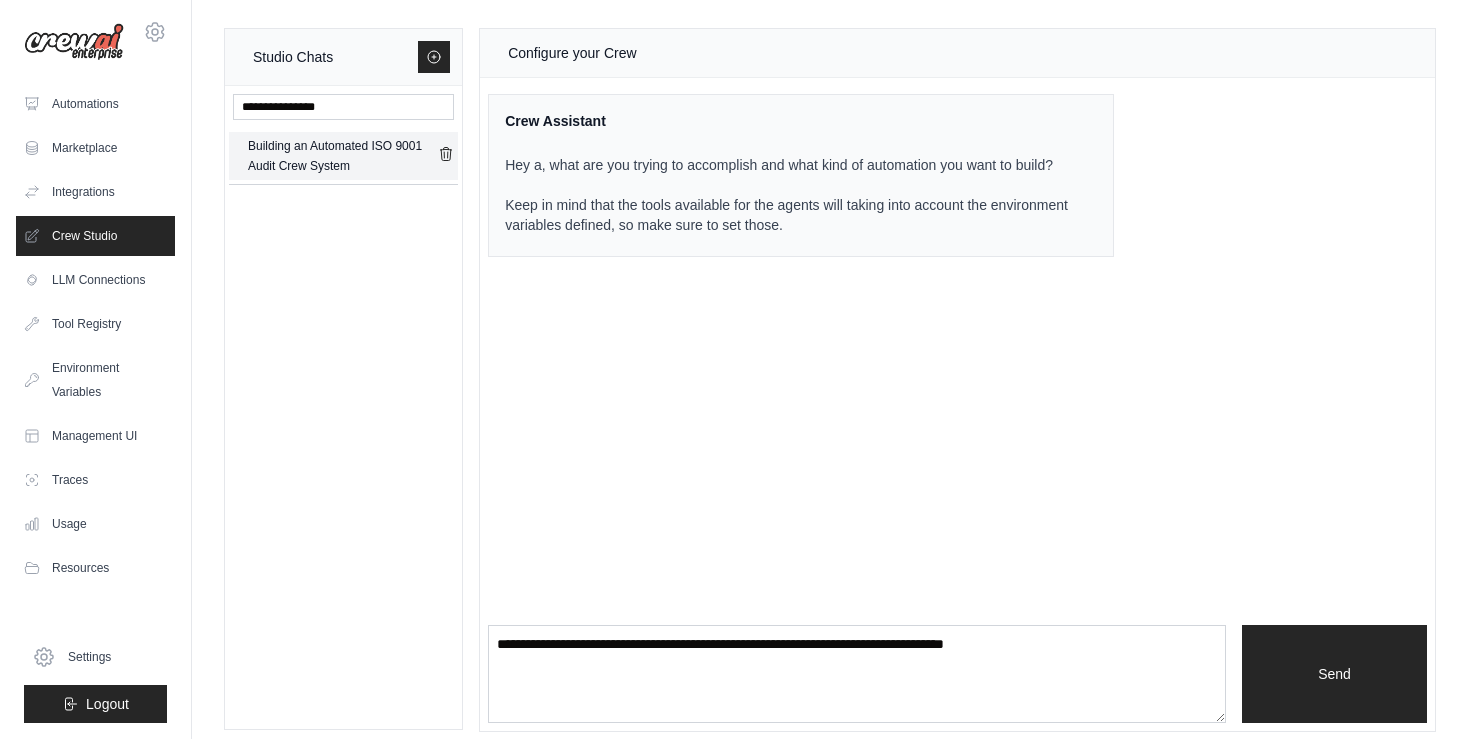 click on "Building an Automated ISO 9001 Audit Crew System" at bounding box center [343, 156] 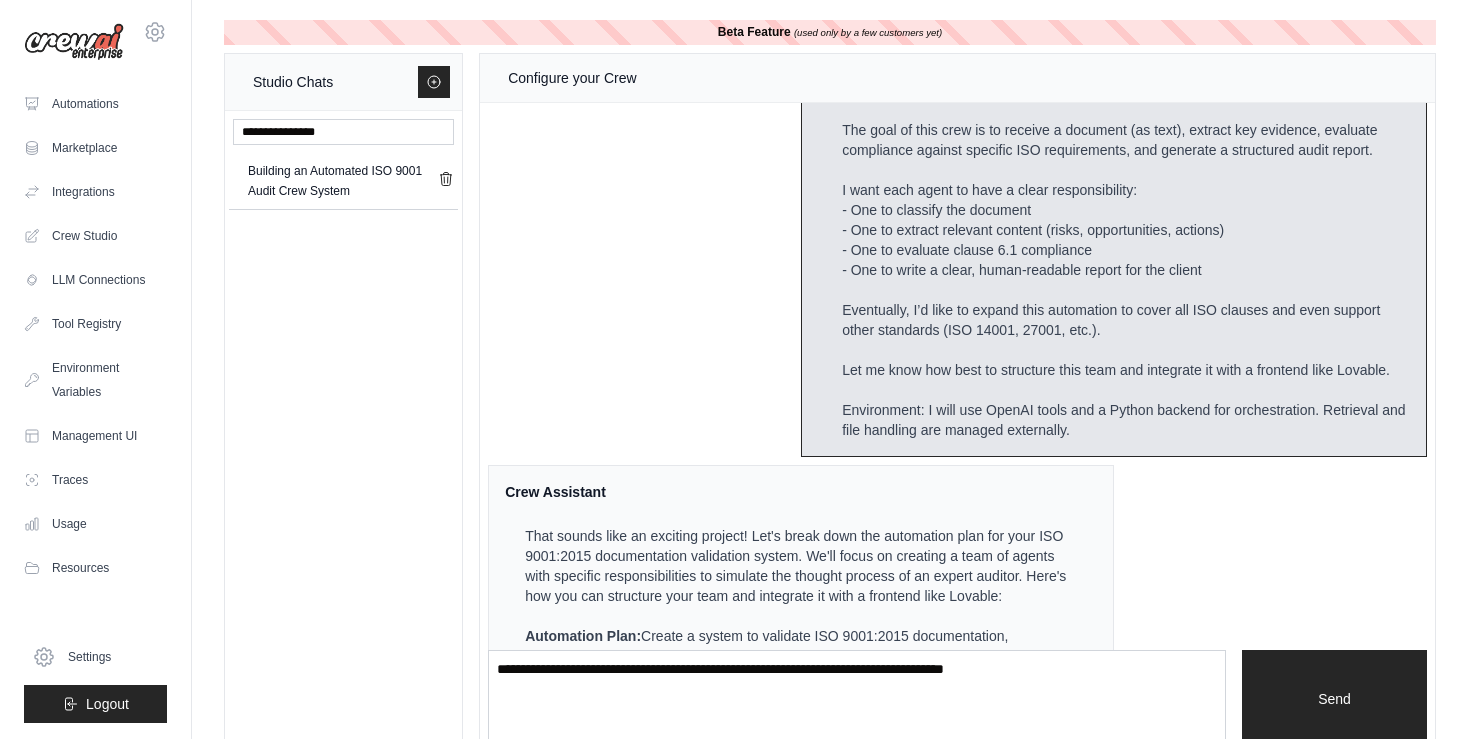 scroll, scrollTop: 0, scrollLeft: 0, axis: both 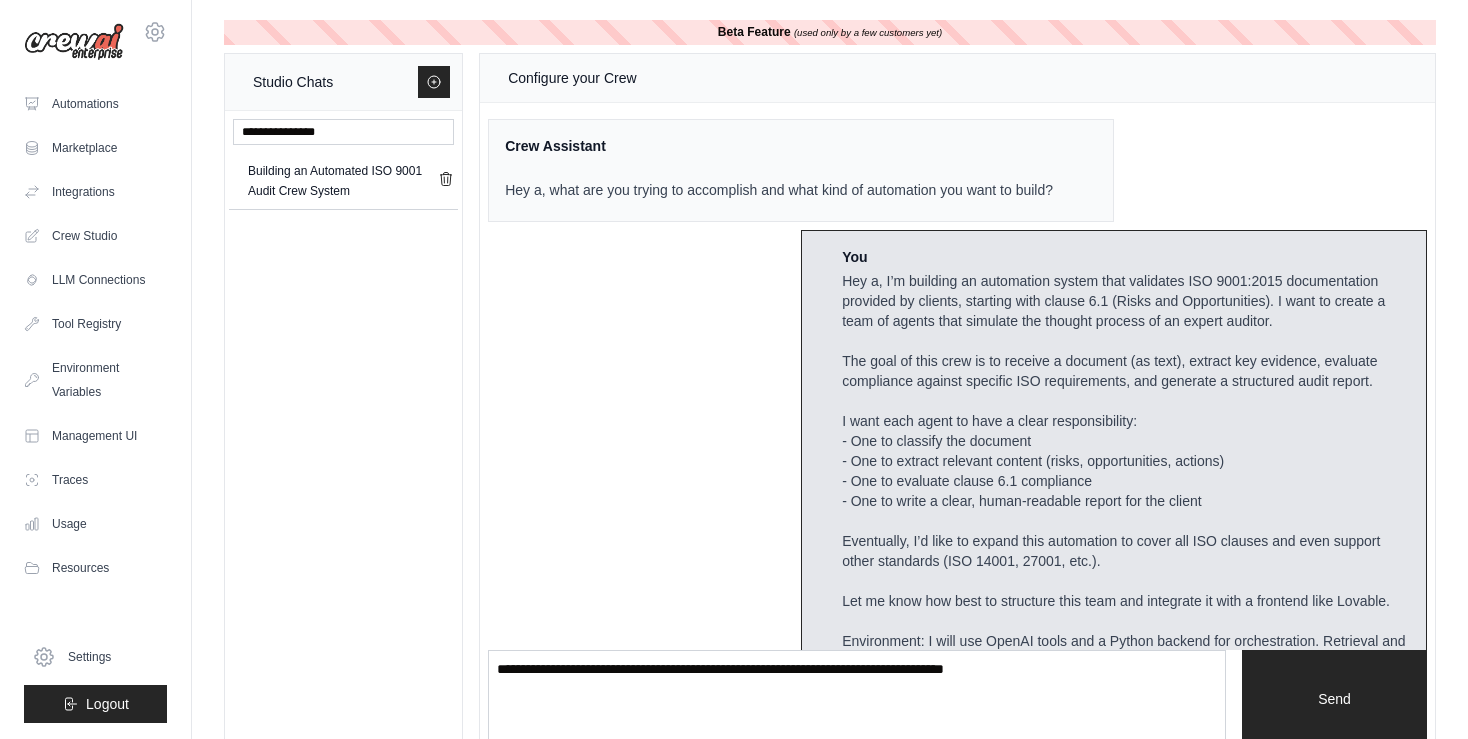click on "Hey a, I’m building an automation system that validates ISO 9001:2015 documentation provided by clients, starting with clause 6.1 (Risks and Opportunities). I want to create a team of agents that simulate the thought process of an expert auditor. The goal of this crew is to receive a document (as text), extract key evidence, evaluate compliance against specific ISO requirements, and generate a structured audit report. I want each agent to have a clear responsibility: - One to classify the document - One to extract relevant content (risks, opportunities, actions) - One to evaluate clause 6.1 compliance - One to write a clear, human-readable report for the client Eventually, I’d like to expand this automation to cover all ISO clauses and even support other standards (ISO 14001, 27001, etc.). Let me know how best to structure this team and integrate it with a frontend like Lovable. Environment: I will use OpenAI tools and a Python backend for orchestration. Retrieval and file handling are managed externally." at bounding box center (1126, 471) 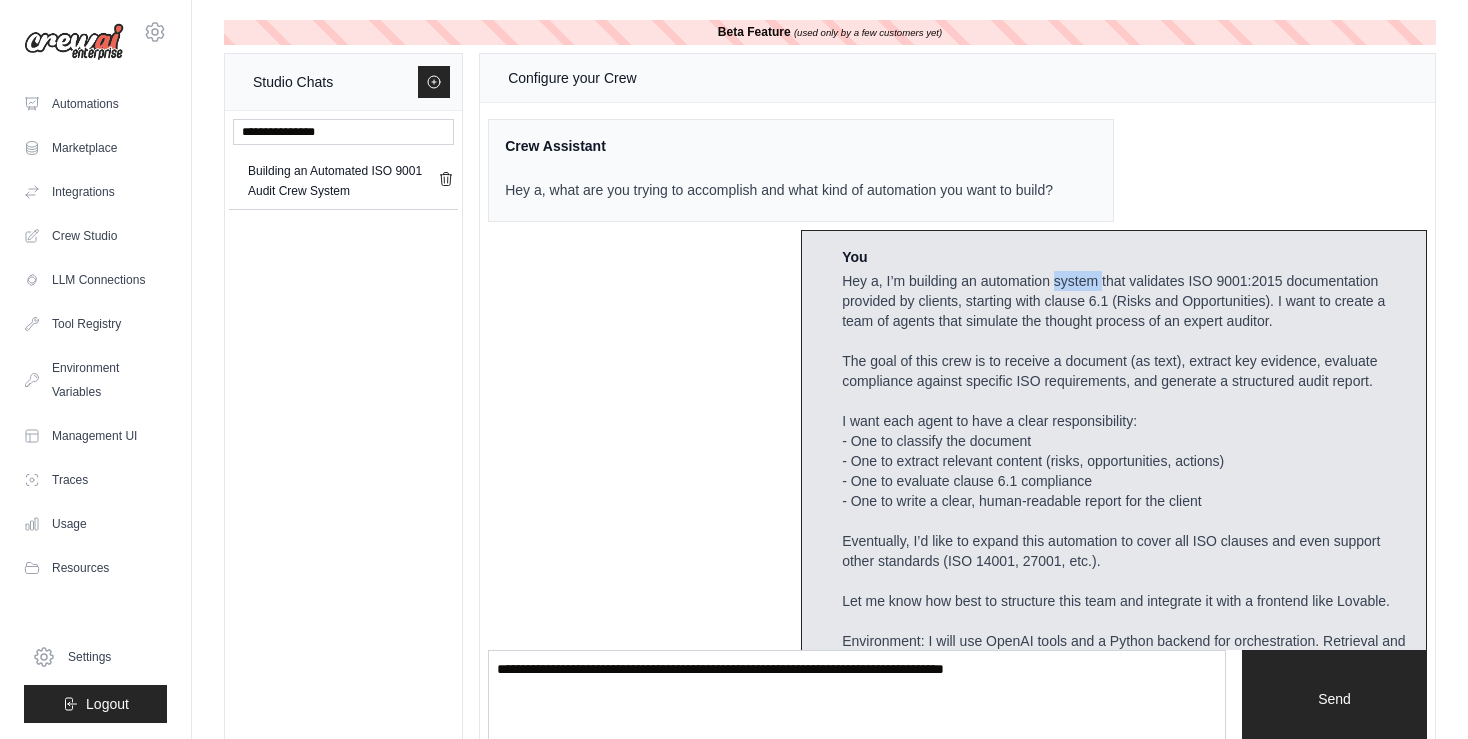 click on "Hey a, I’m building an automation system that validates ISO 9001:2015 documentation provided by clients, starting with clause 6.1 (Risks and Opportunities). I want to create a team of agents that simulate the thought process of an expert auditor. The goal of this crew is to receive a document (as text), extract key evidence, evaluate compliance against specific ISO requirements, and generate a structured audit report. I want each agent to have a clear responsibility: - One to classify the document - One to extract relevant content (risks, opportunities, actions) - One to evaluate clause 6.1 compliance - One to write a clear, human-readable report for the client Eventually, I’d like to expand this automation to cover all ISO clauses and even support other standards (ISO 14001, 27001, etc.). Let me know how best to structure this team and integrate it with a frontend like Lovable. Environment: I will use OpenAI tools and a Python backend for orchestration. Retrieval and file handling are managed externally." at bounding box center [1126, 471] 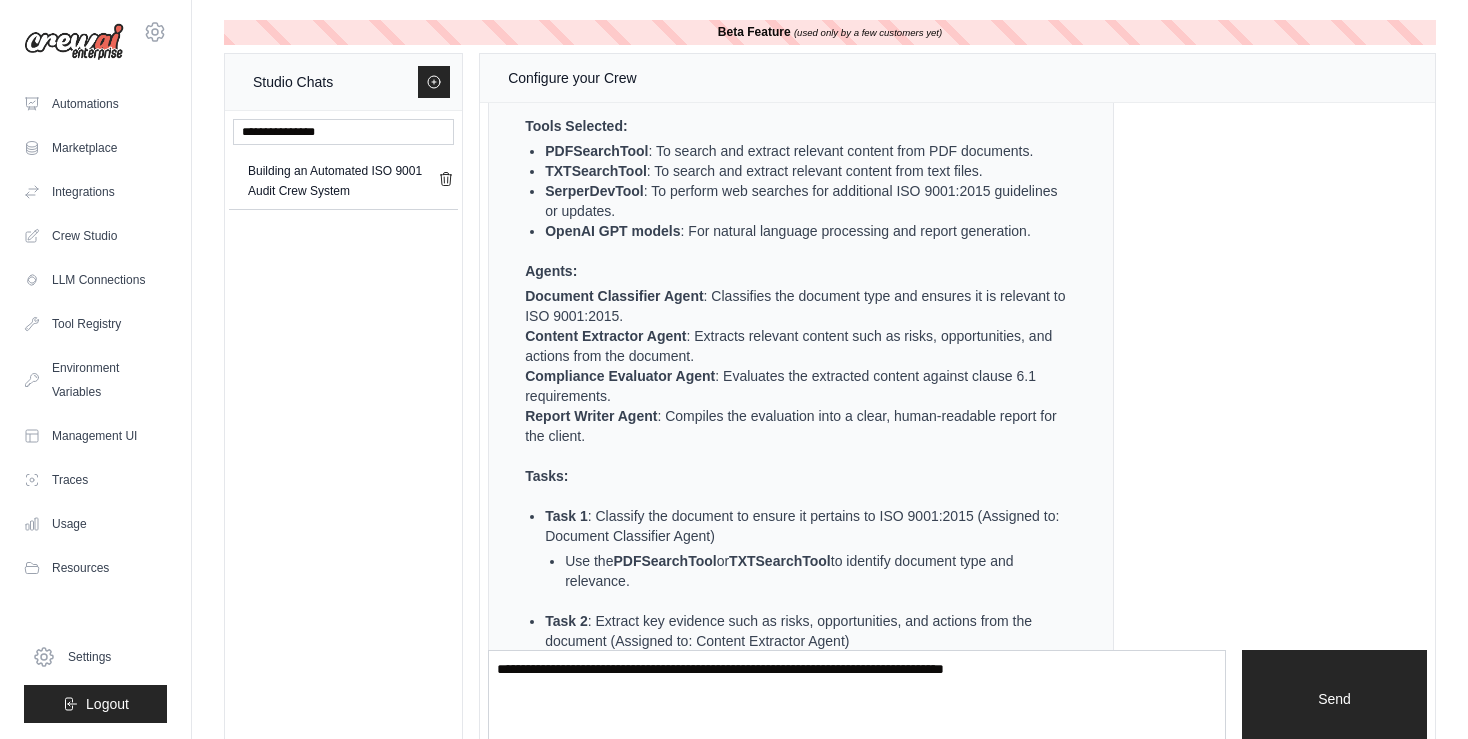 scroll, scrollTop: 973, scrollLeft: 0, axis: vertical 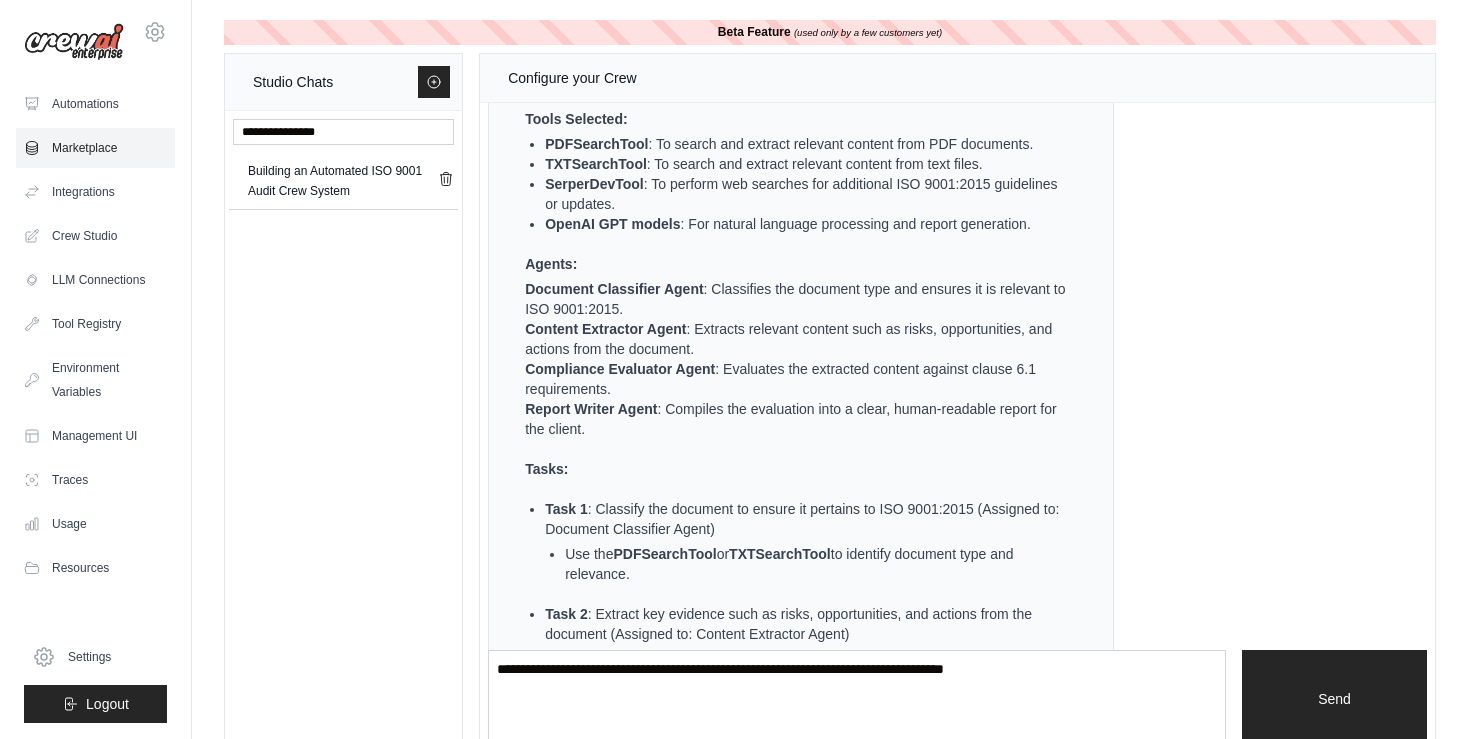 click on "Marketplace" at bounding box center (95, 148) 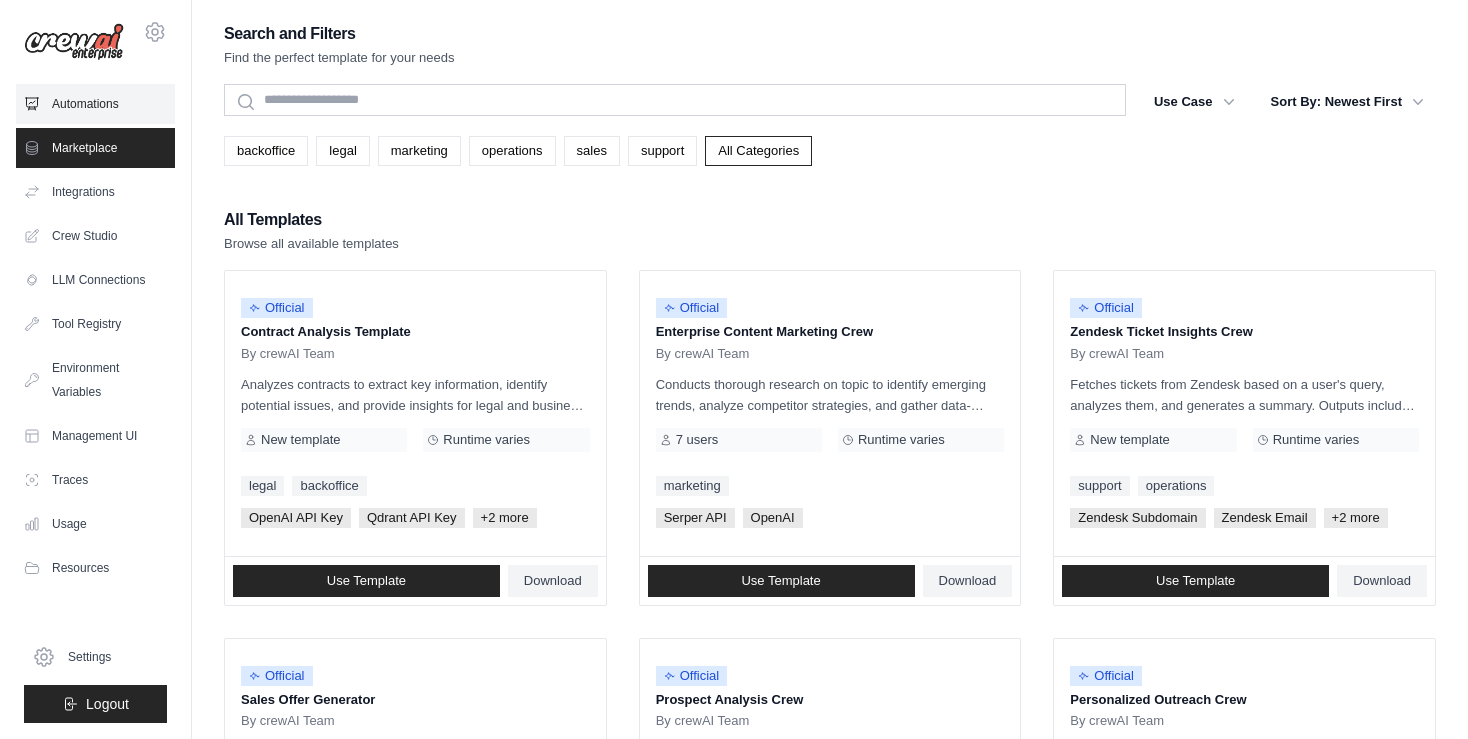 click on "Automations" at bounding box center (95, 104) 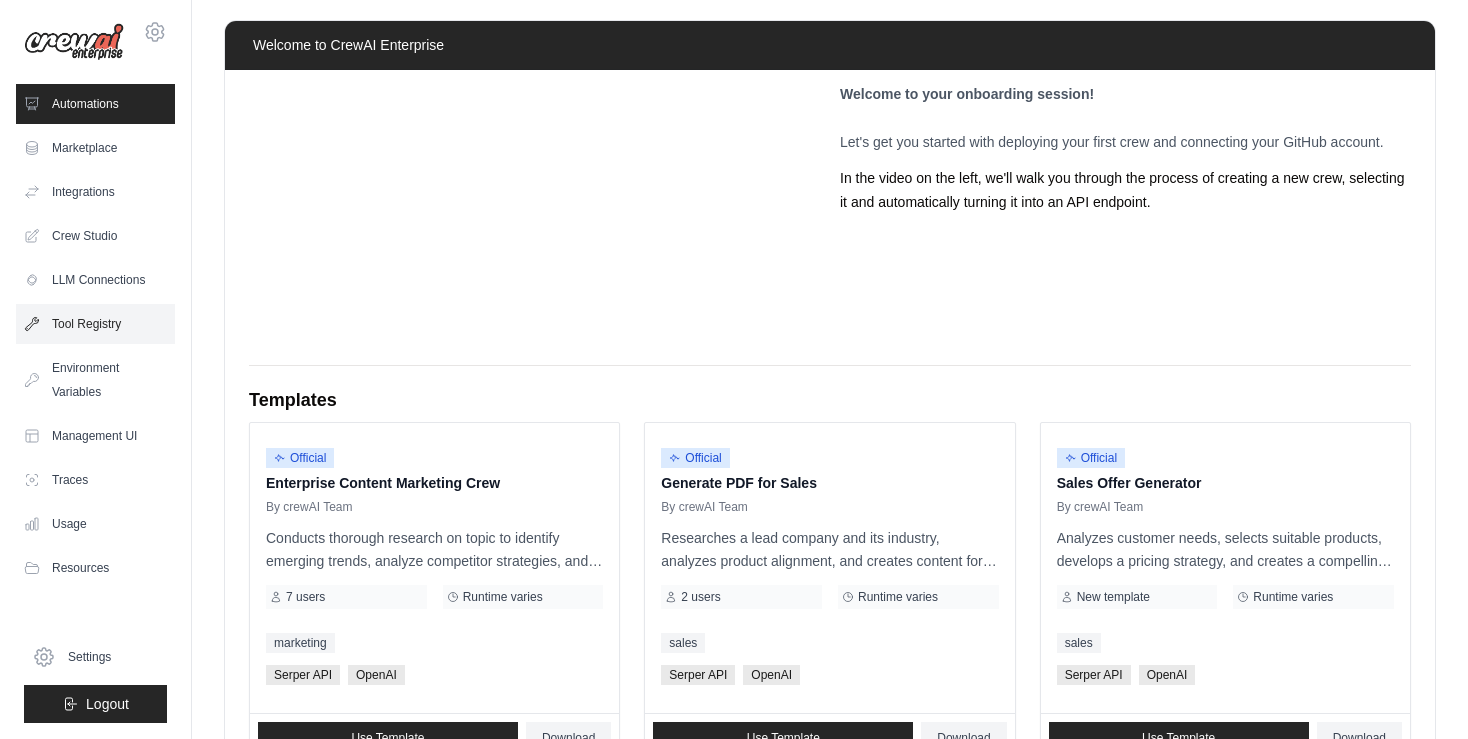 click on "Tool Registry" at bounding box center (95, 324) 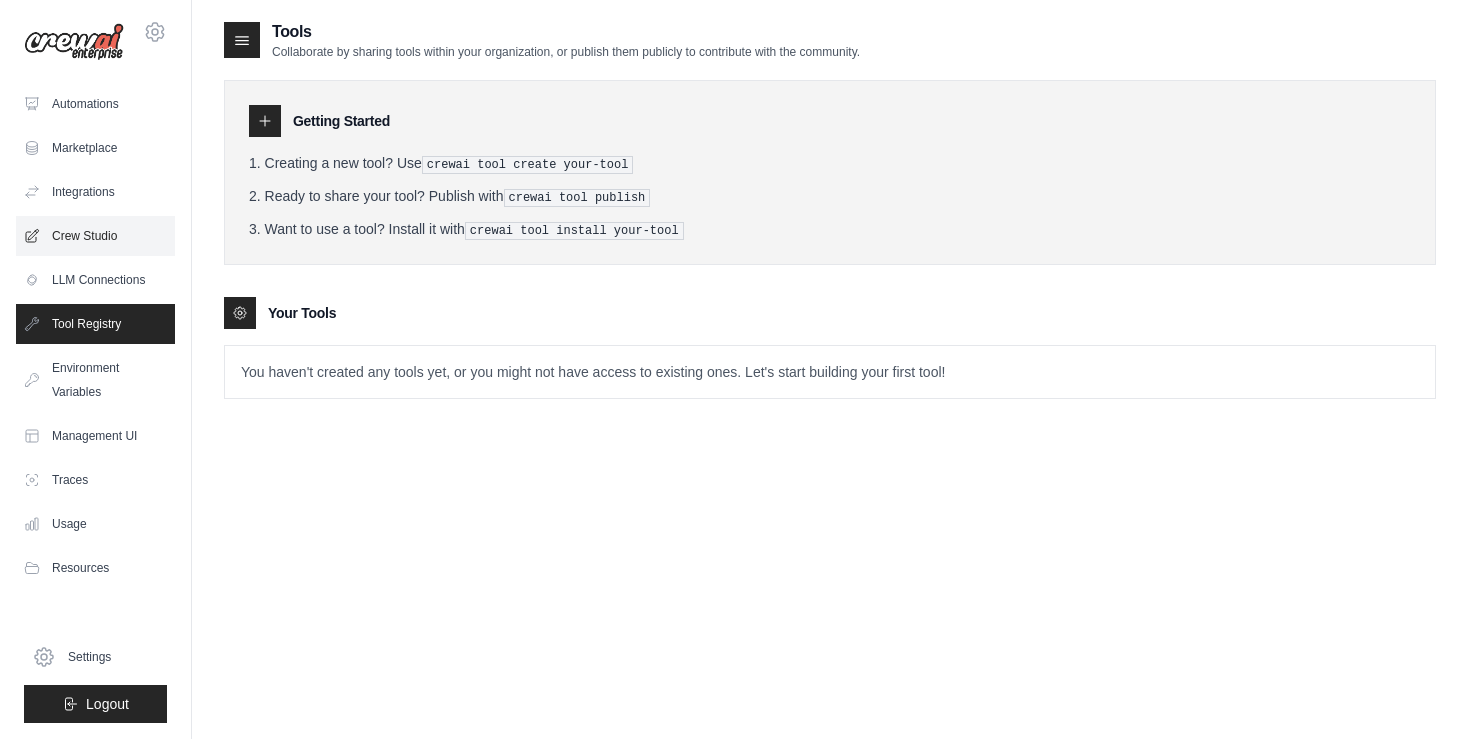 click on "Crew Studio" at bounding box center (95, 236) 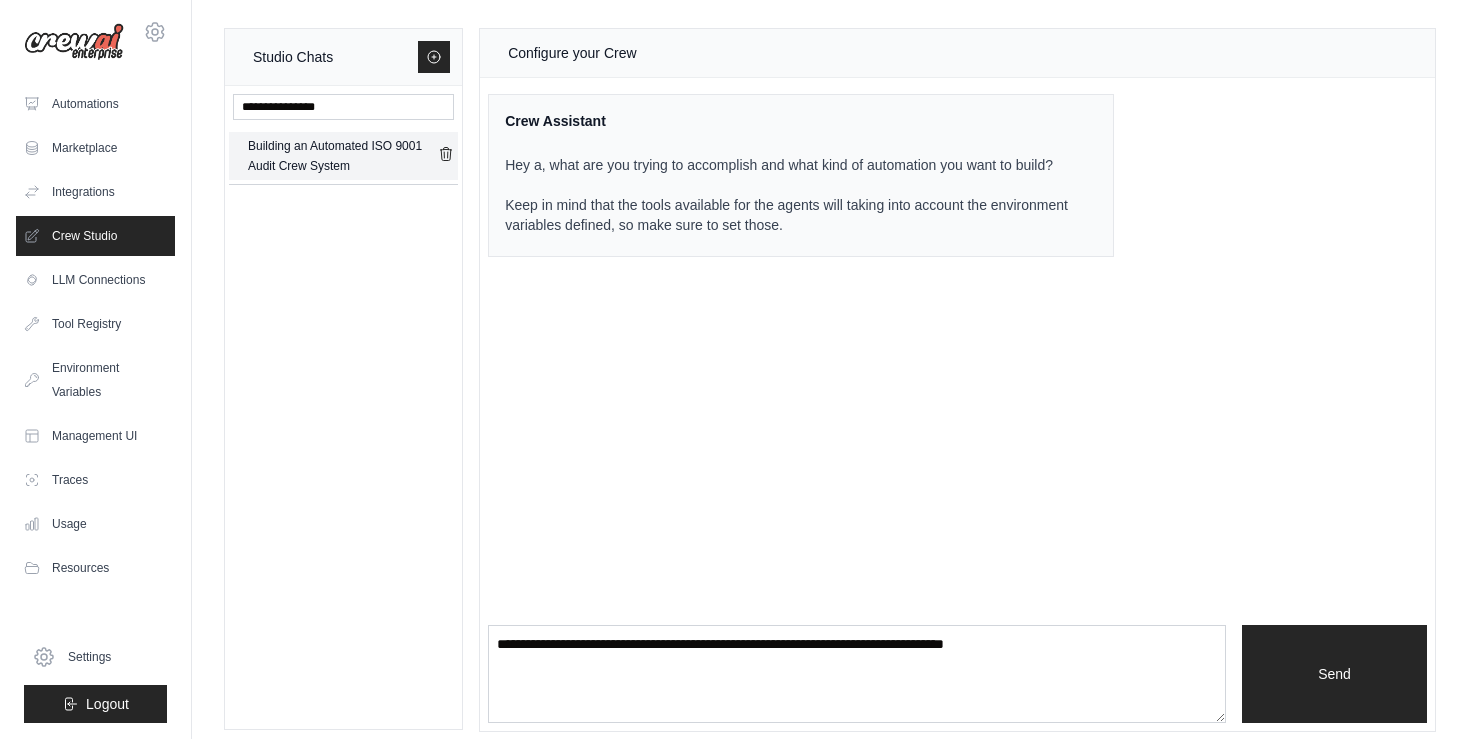 click on "Building an Automated ISO 9001 Audit Crew System" at bounding box center (343, 156) 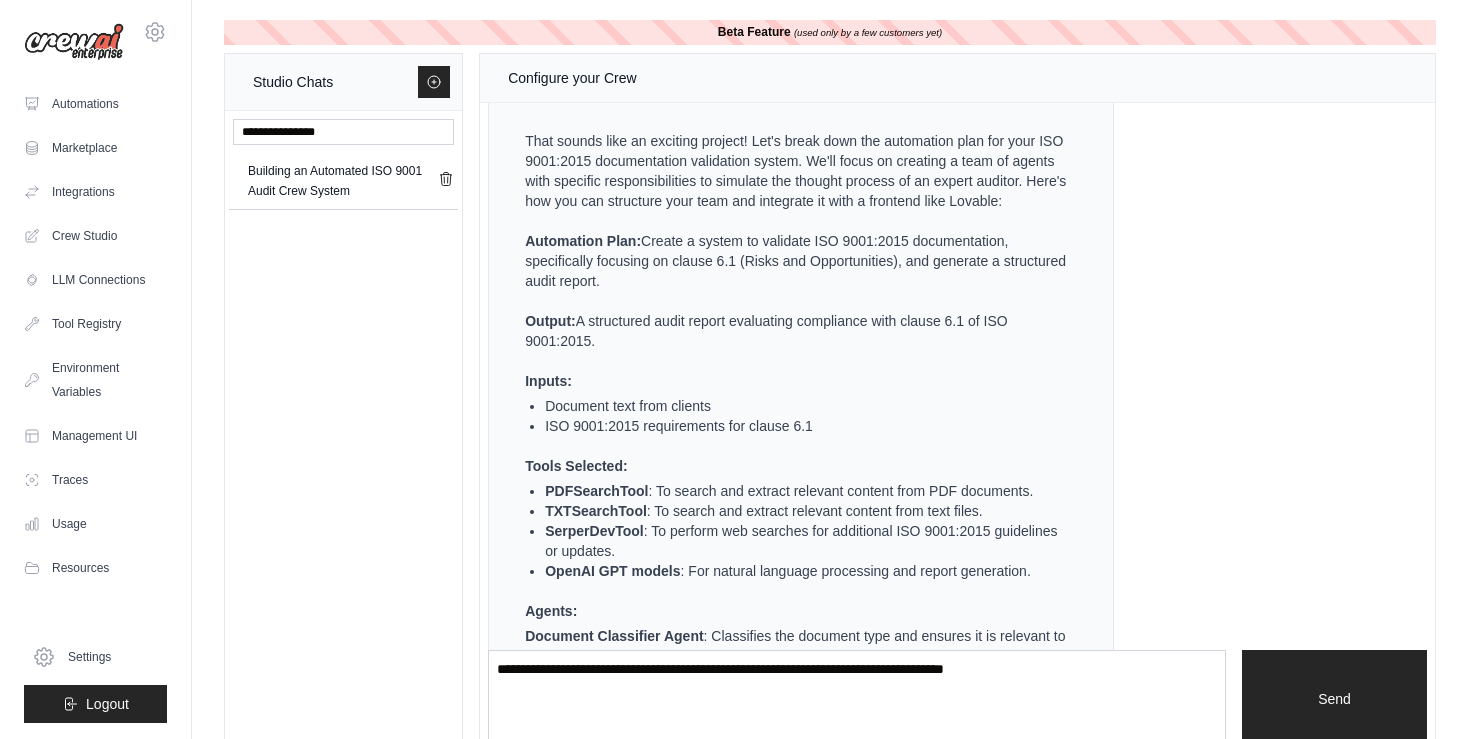 scroll, scrollTop: 370, scrollLeft: 0, axis: vertical 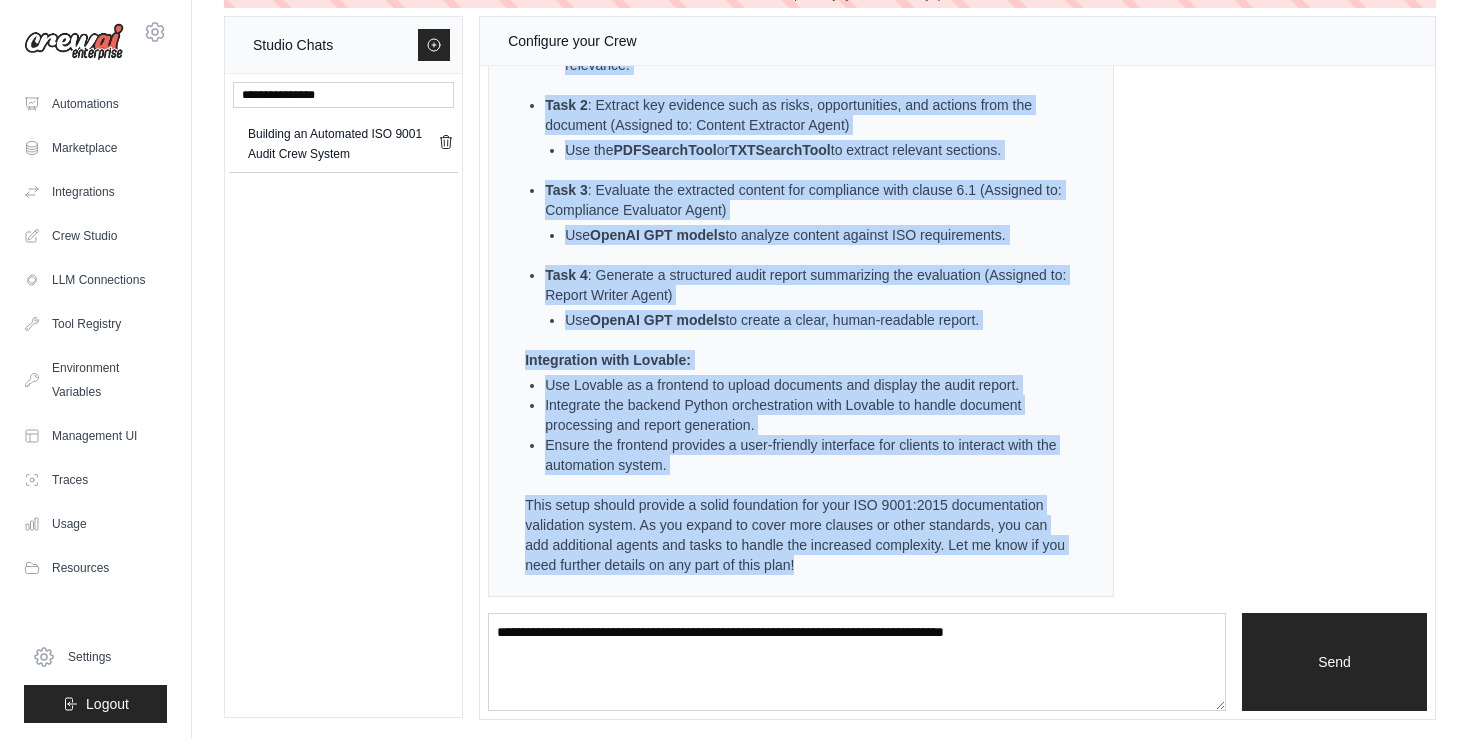 drag, startPoint x: 519, startPoint y: 392, endPoint x: 910, endPoint y: 569, distance: 429.19693 